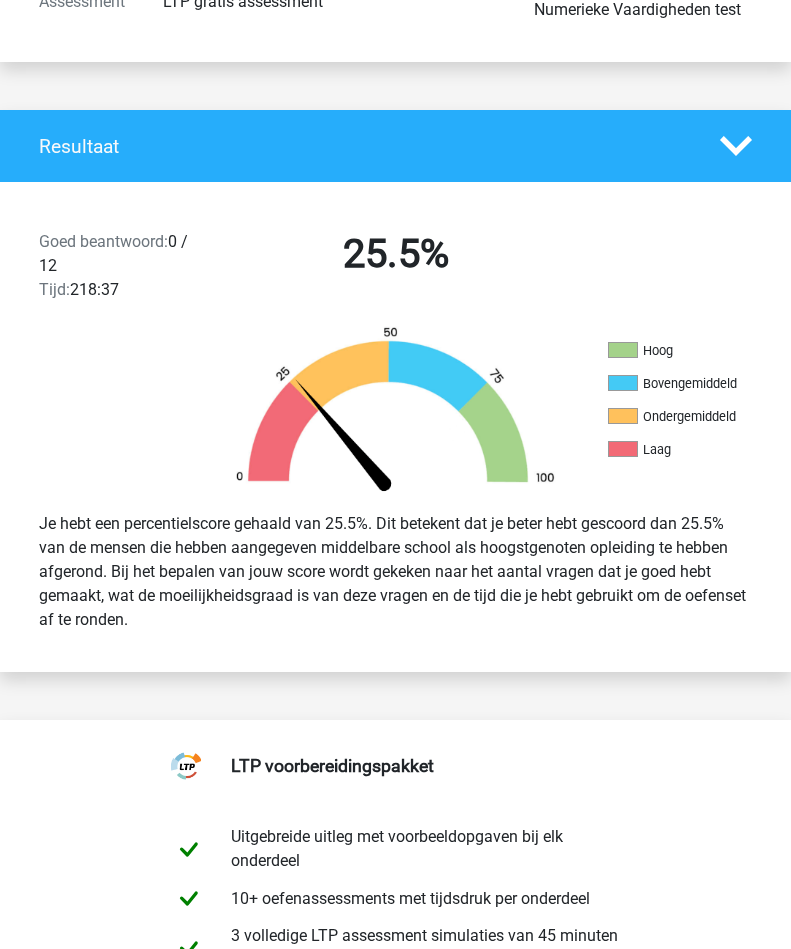 scroll, scrollTop: 0, scrollLeft: 0, axis: both 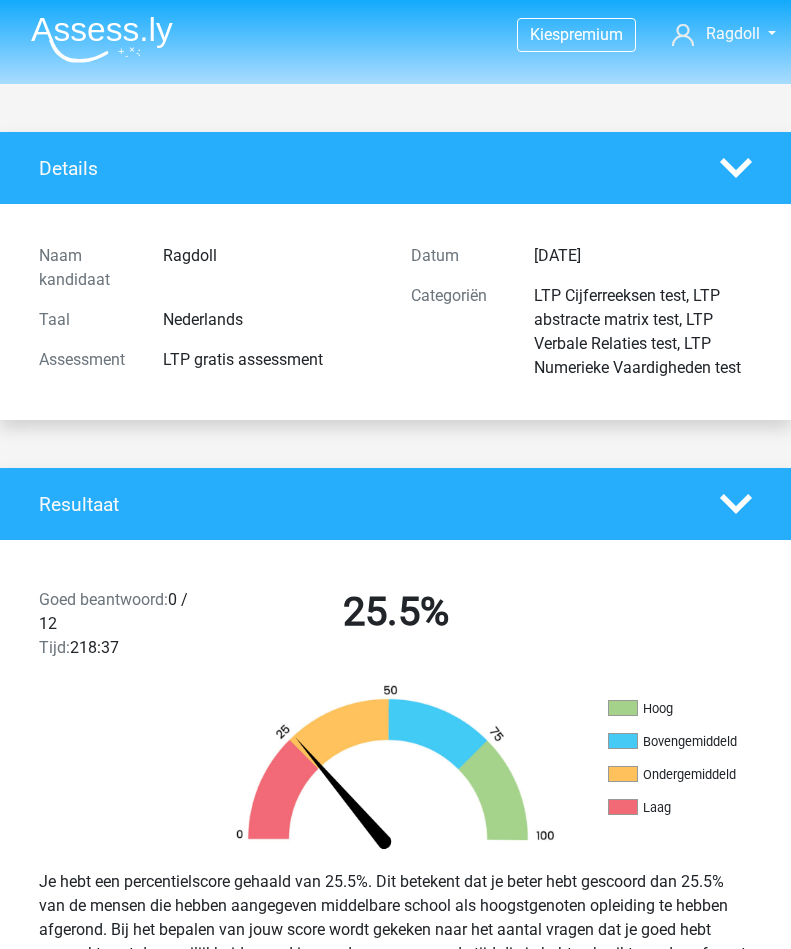 click 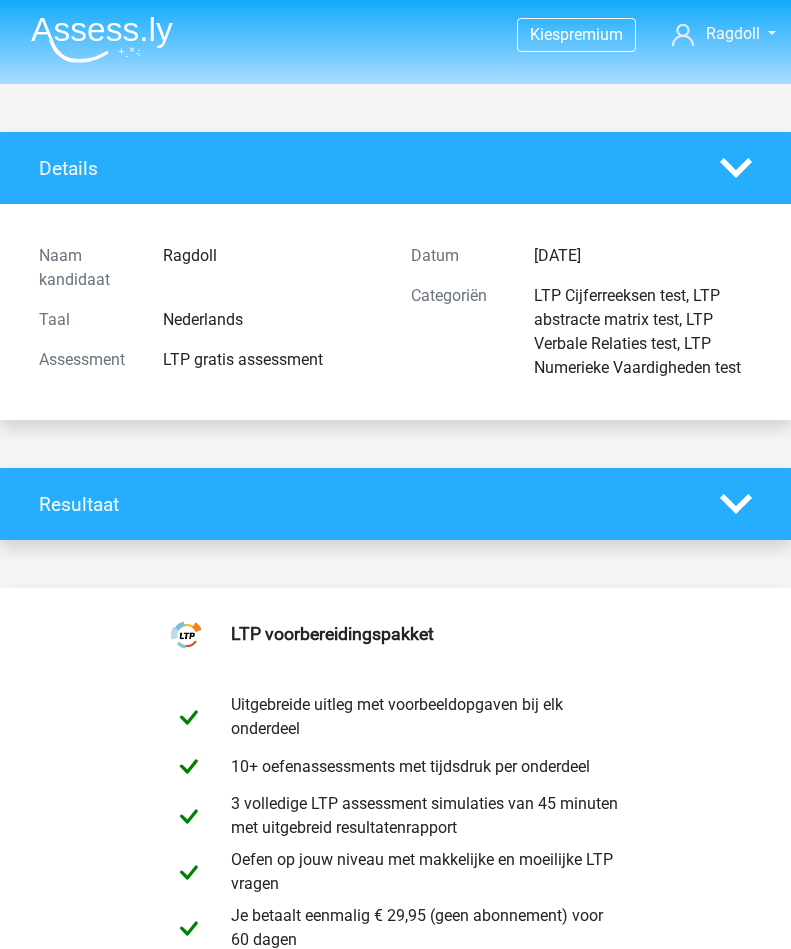 click at bounding box center (736, 168) 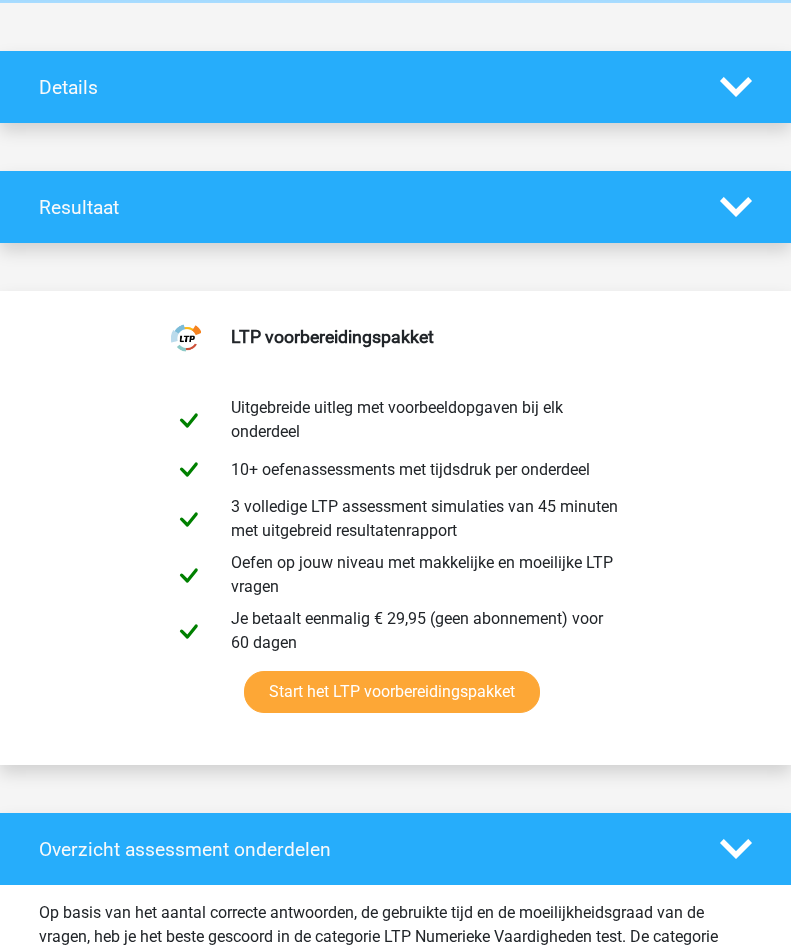 scroll, scrollTop: 0, scrollLeft: 0, axis: both 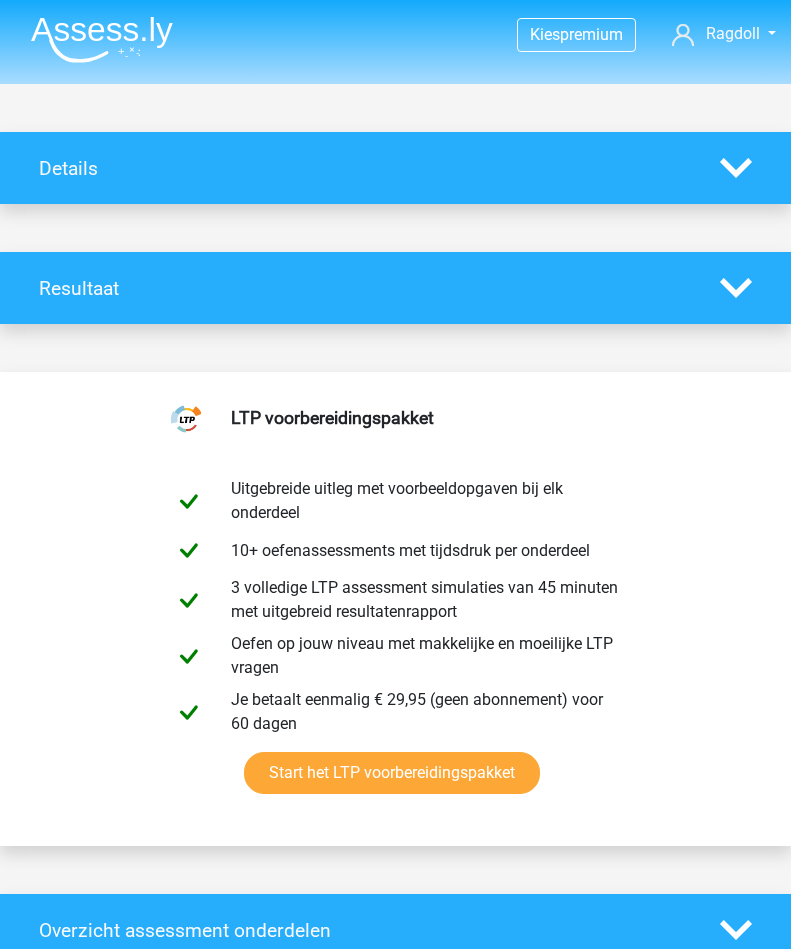 click on "Ragdoll" at bounding box center [733, 33] 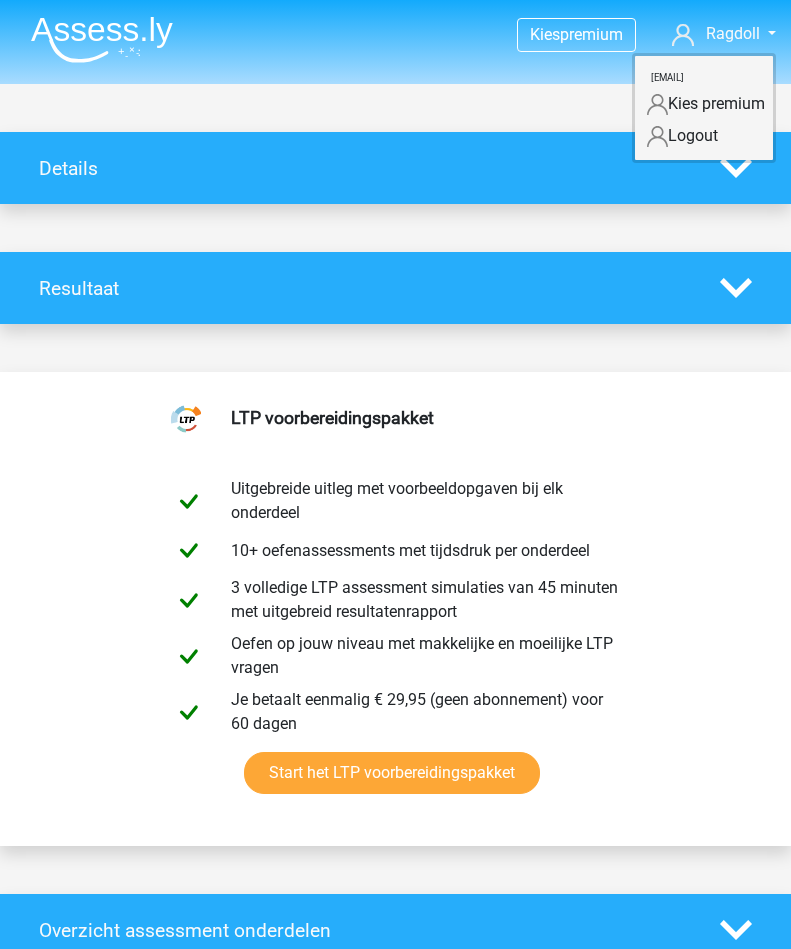 click on "Kies  premium
Ragdoll
razja@hotmail.nl" at bounding box center (395, 35) 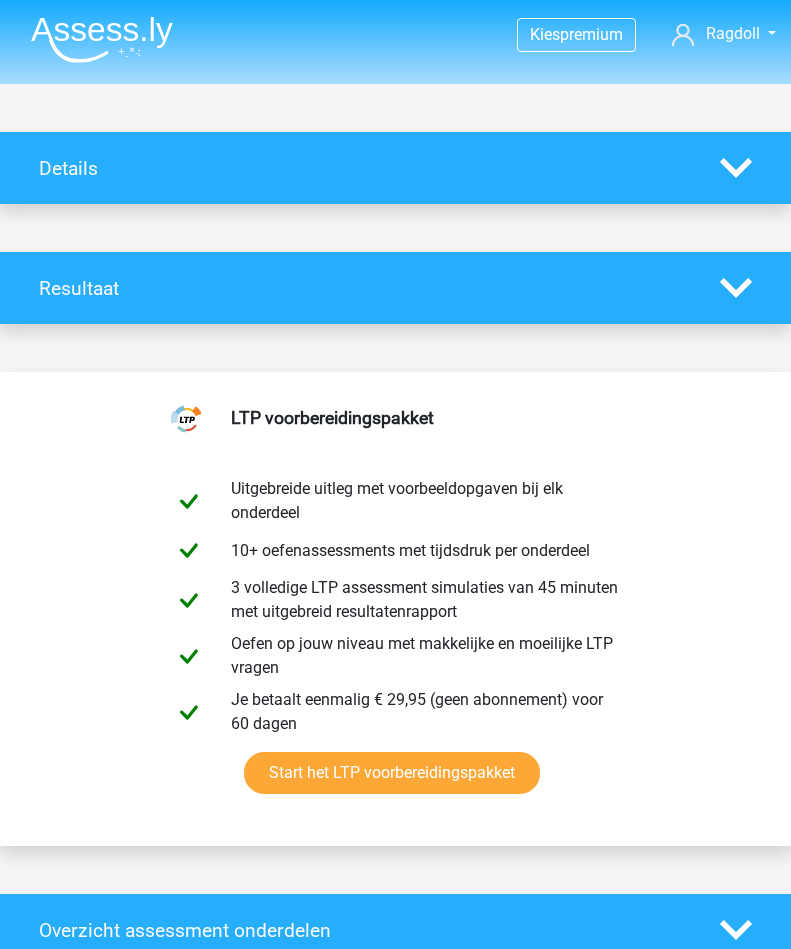 click at bounding box center (102, 39) 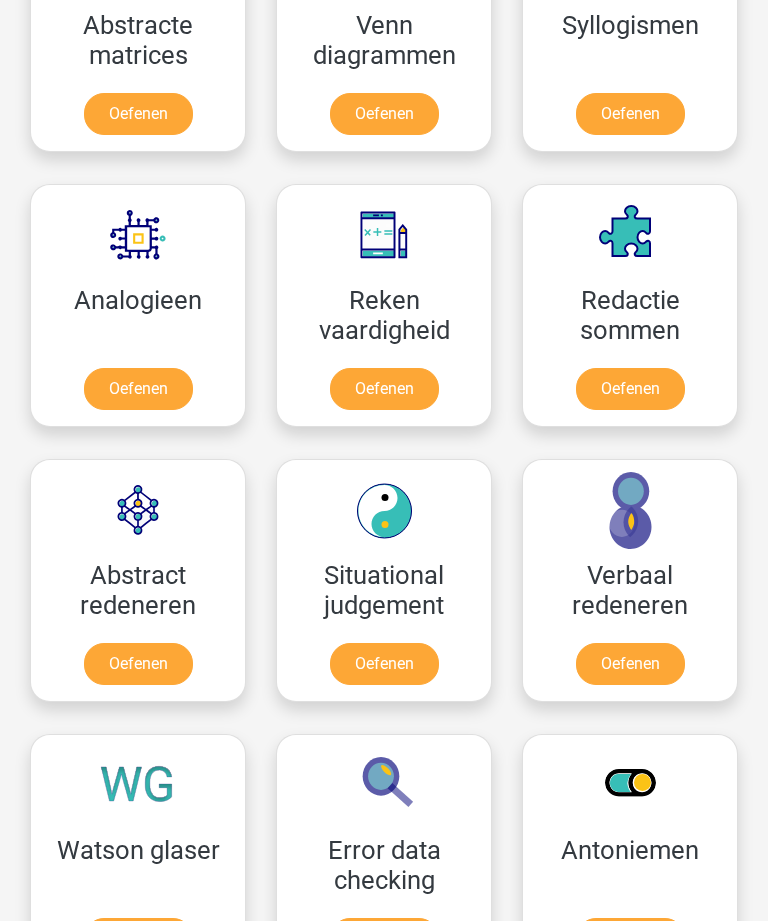 scroll, scrollTop: 1688, scrollLeft: 0, axis: vertical 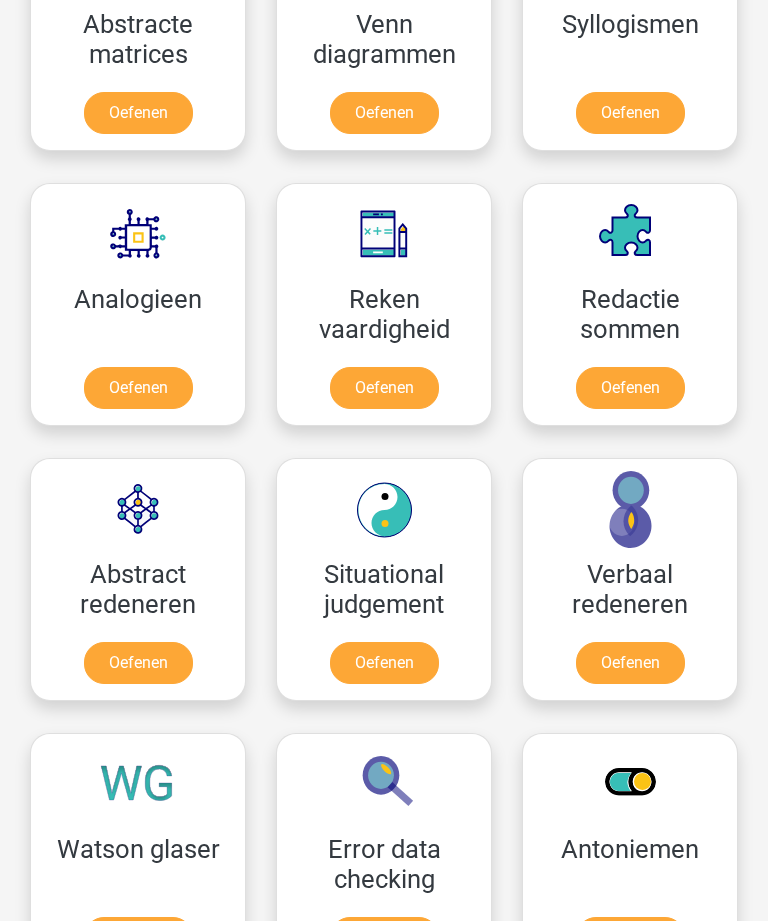 click on "Oefenen" at bounding box center [630, 664] 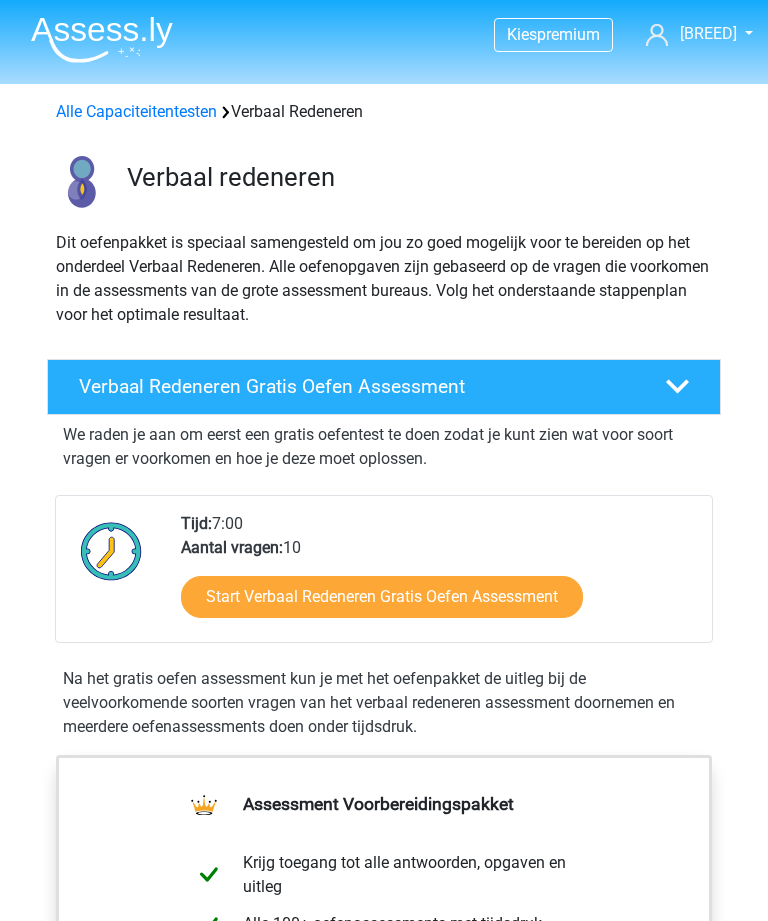 scroll, scrollTop: 0, scrollLeft: 0, axis: both 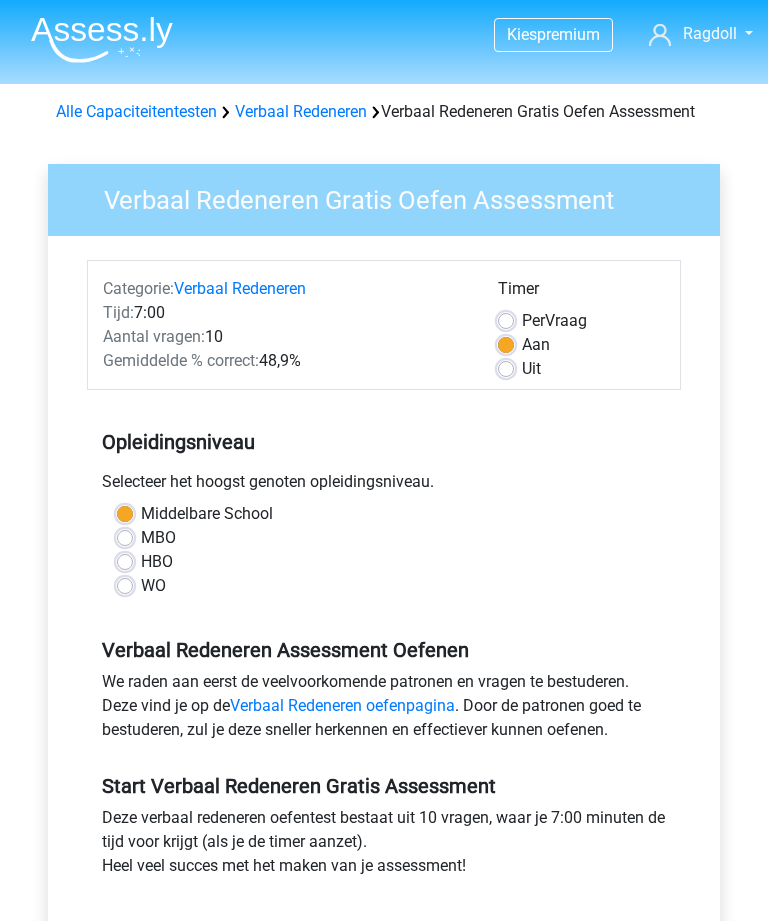 click on "MBO" at bounding box center (158, 538) 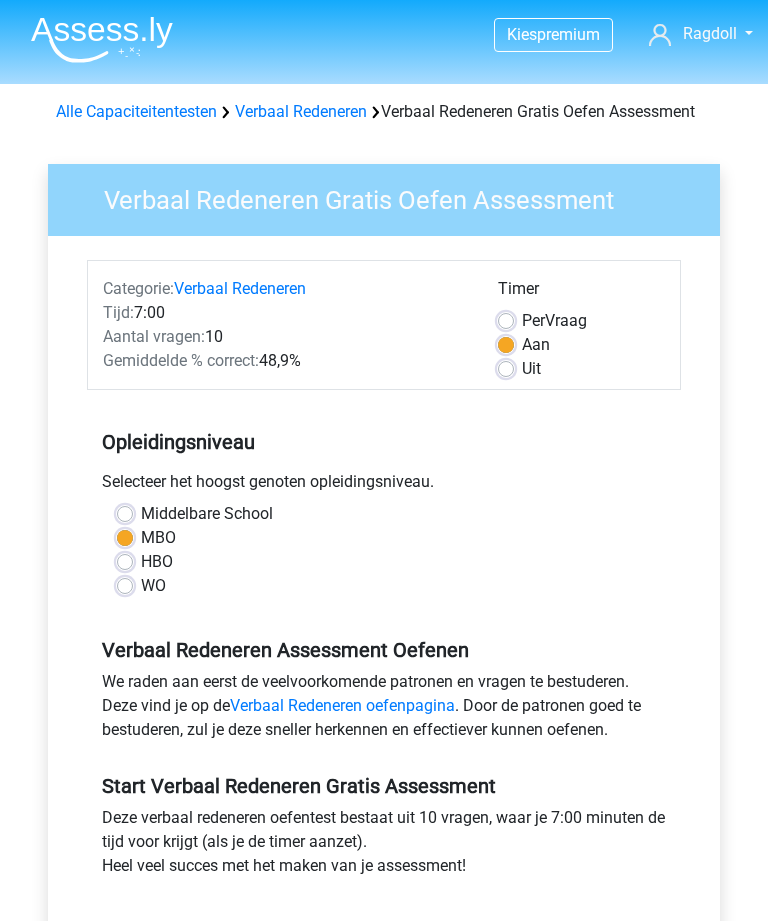 click on "HBO" at bounding box center (157, 562) 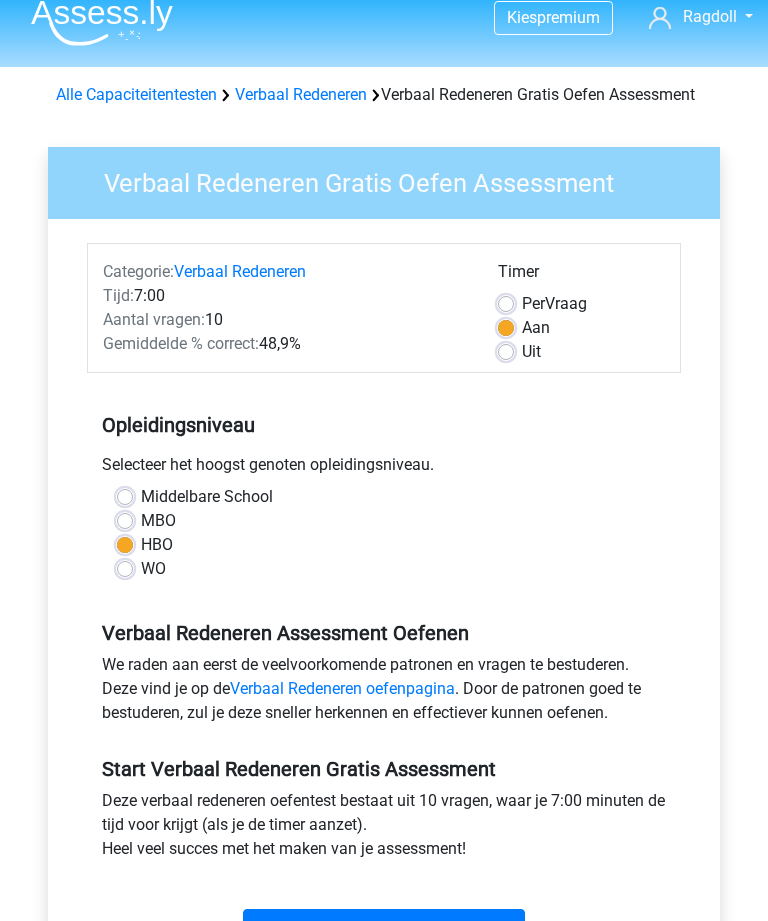 scroll, scrollTop: 52, scrollLeft: 0, axis: vertical 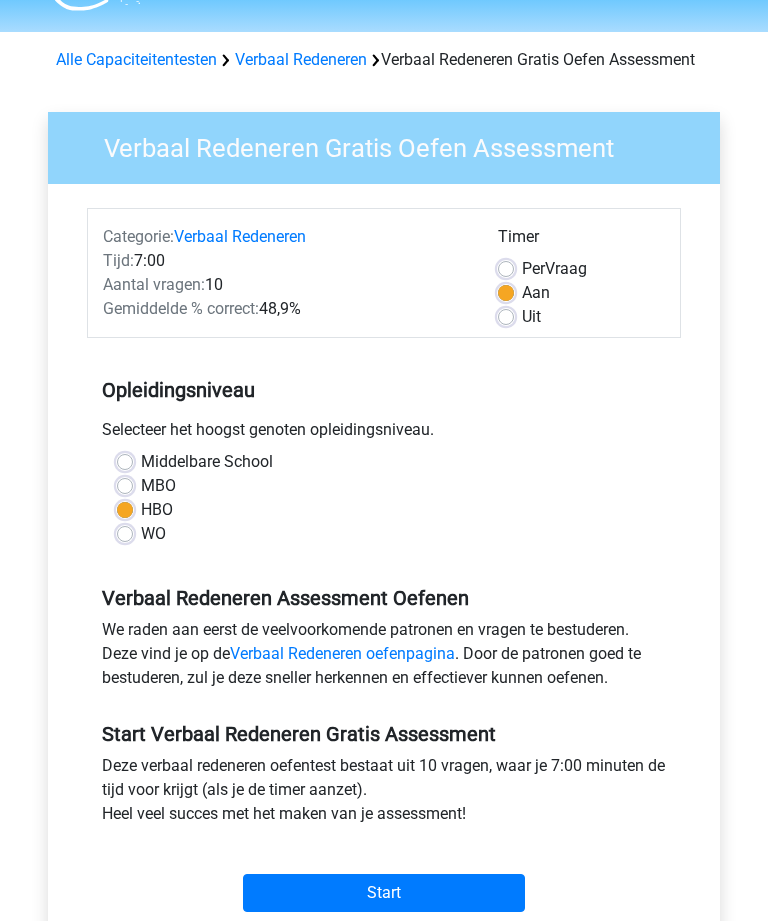 click on "Start" at bounding box center (384, 893) 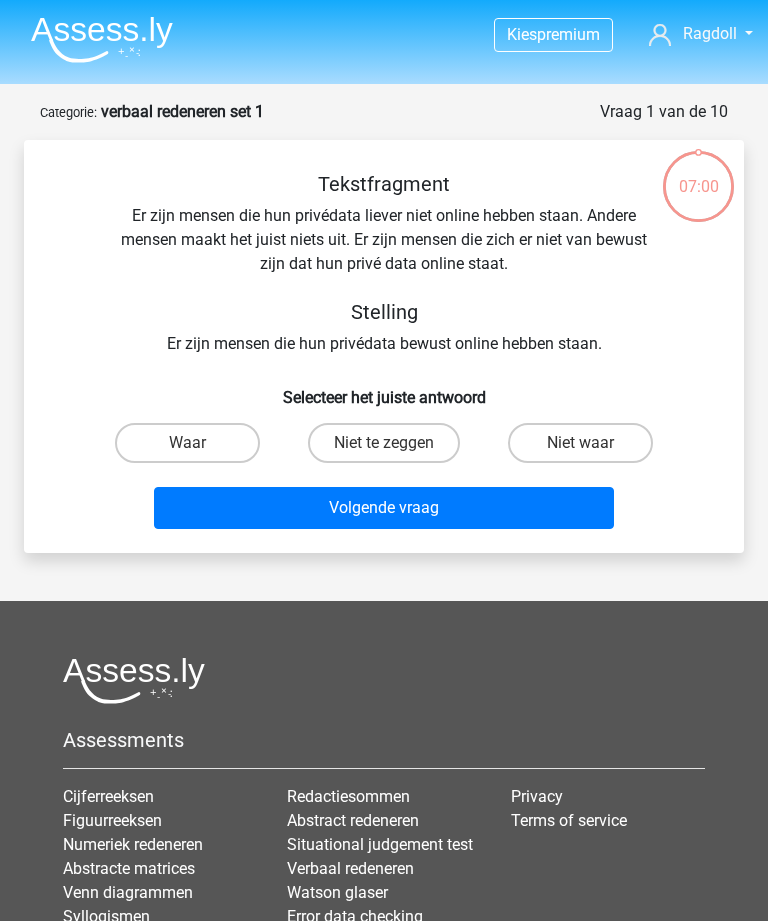 scroll, scrollTop: 0, scrollLeft: 0, axis: both 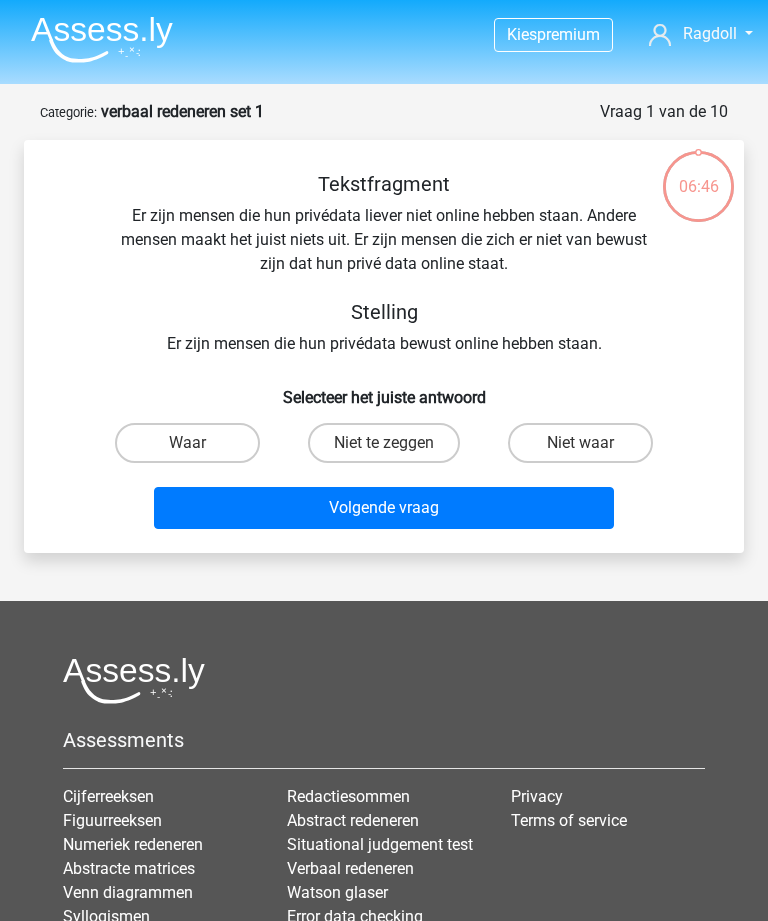 click on "Niet te zeggen" at bounding box center (384, 443) 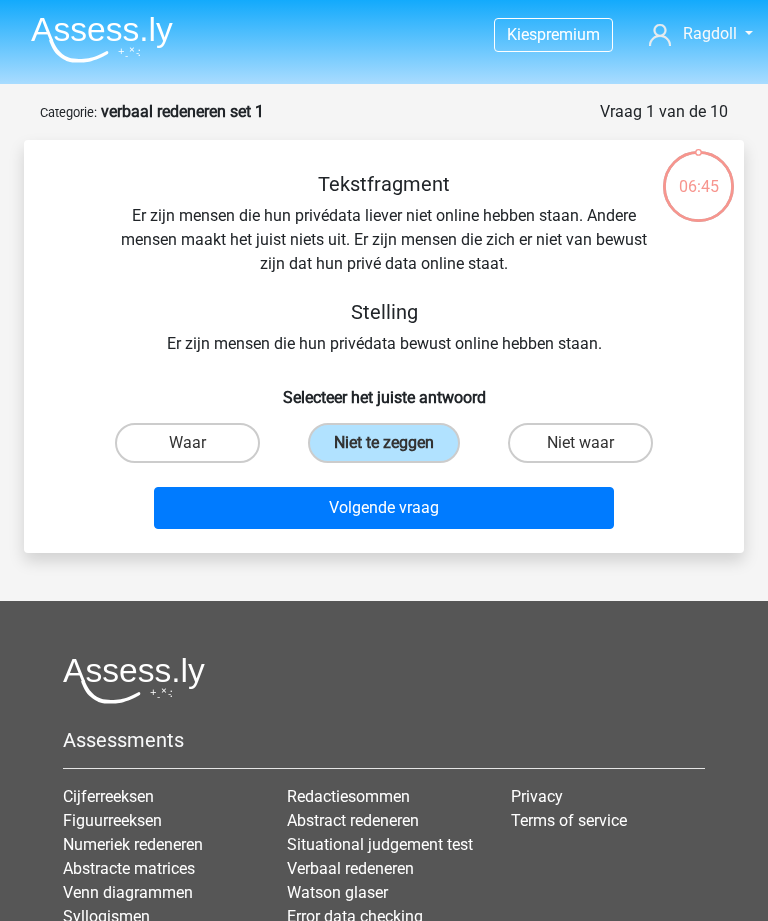click on "Volgende vraag" at bounding box center (383, 508) 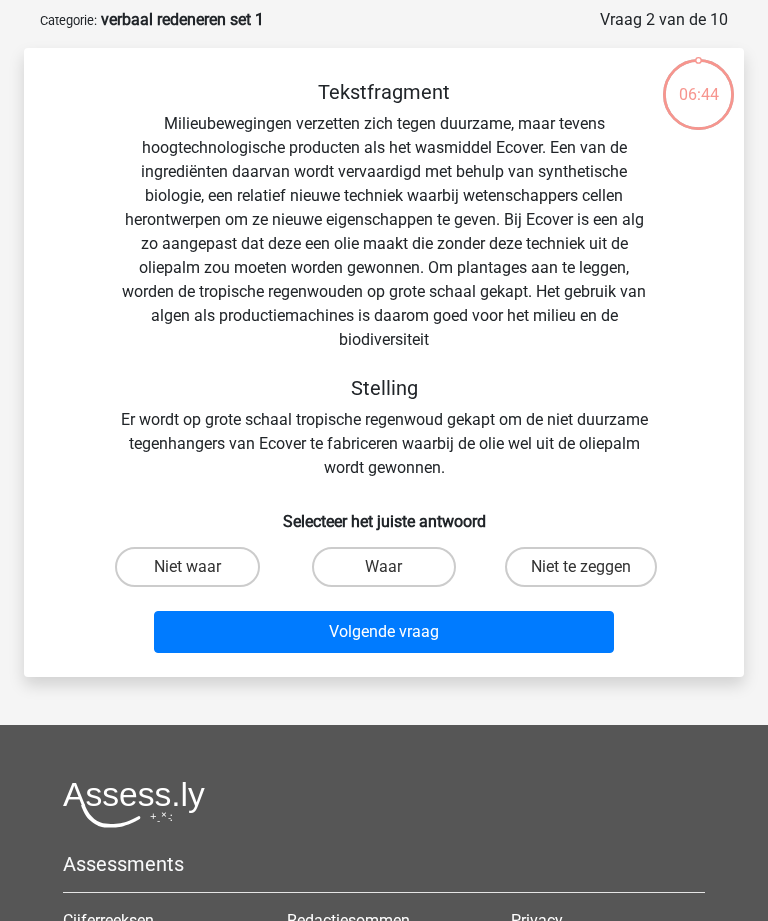 scroll, scrollTop: 100, scrollLeft: 0, axis: vertical 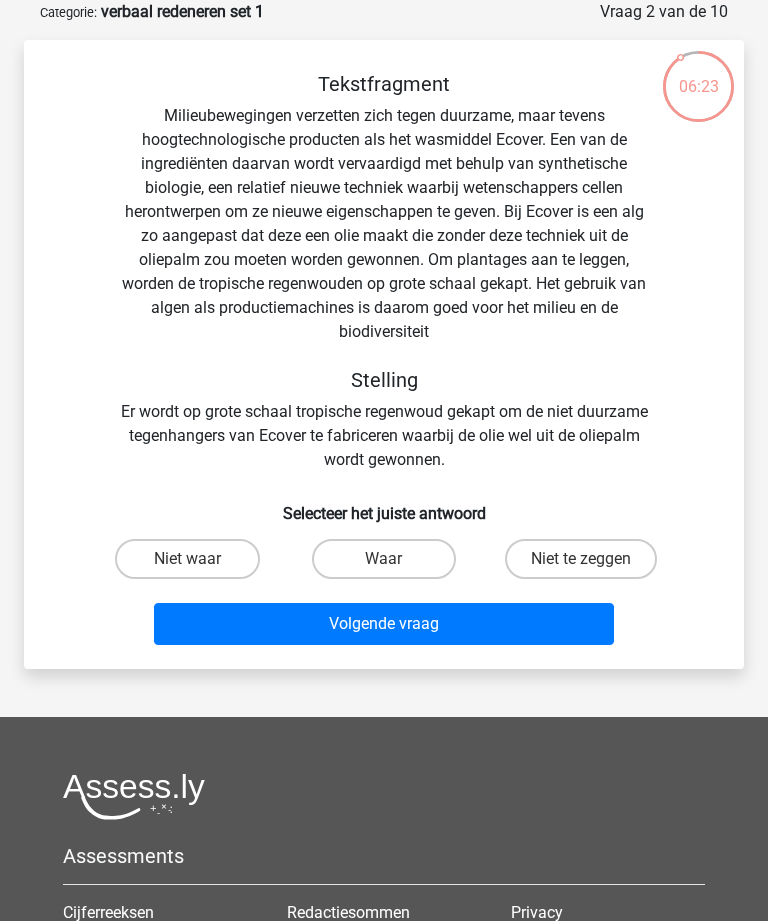 click on "Niet te zeggen" at bounding box center (587, 565) 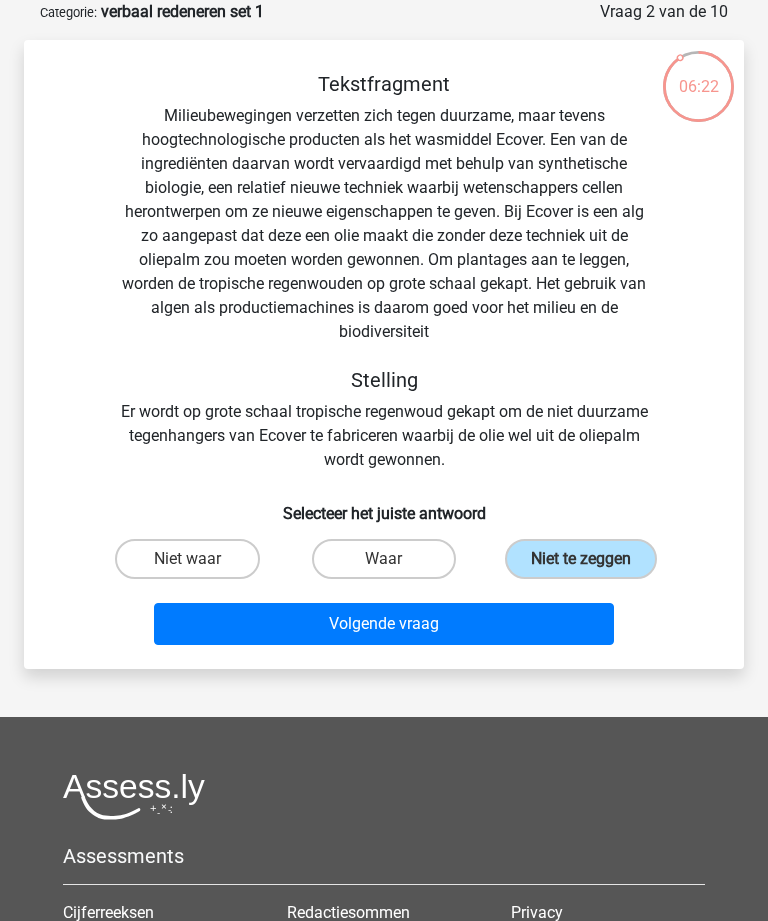 click on "Volgende vraag" at bounding box center [383, 624] 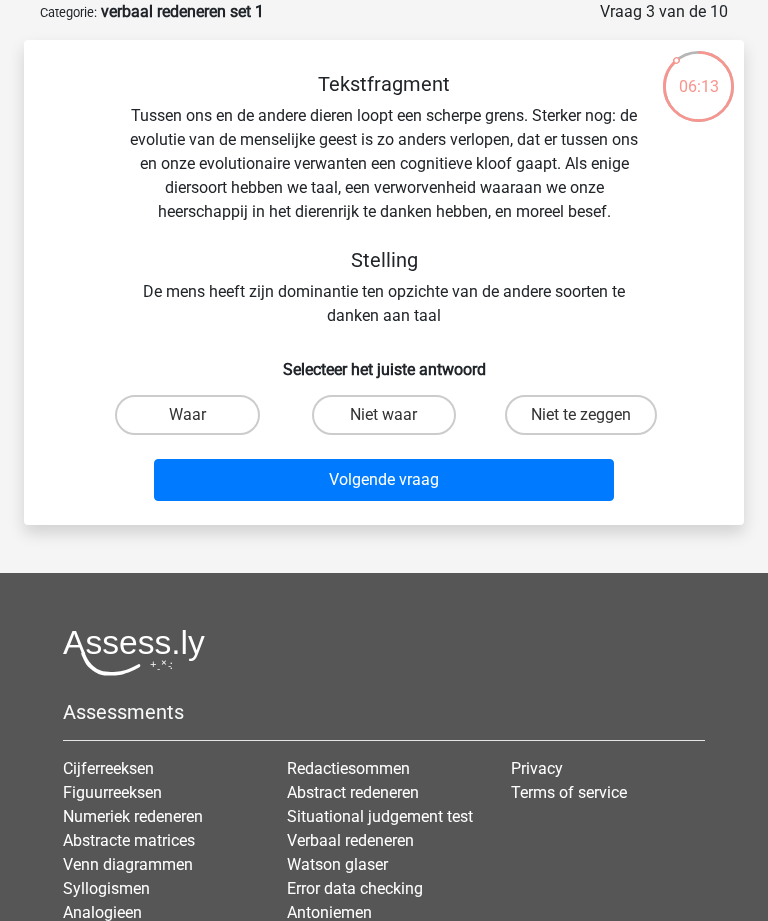 click on "Waar" at bounding box center (187, 415) 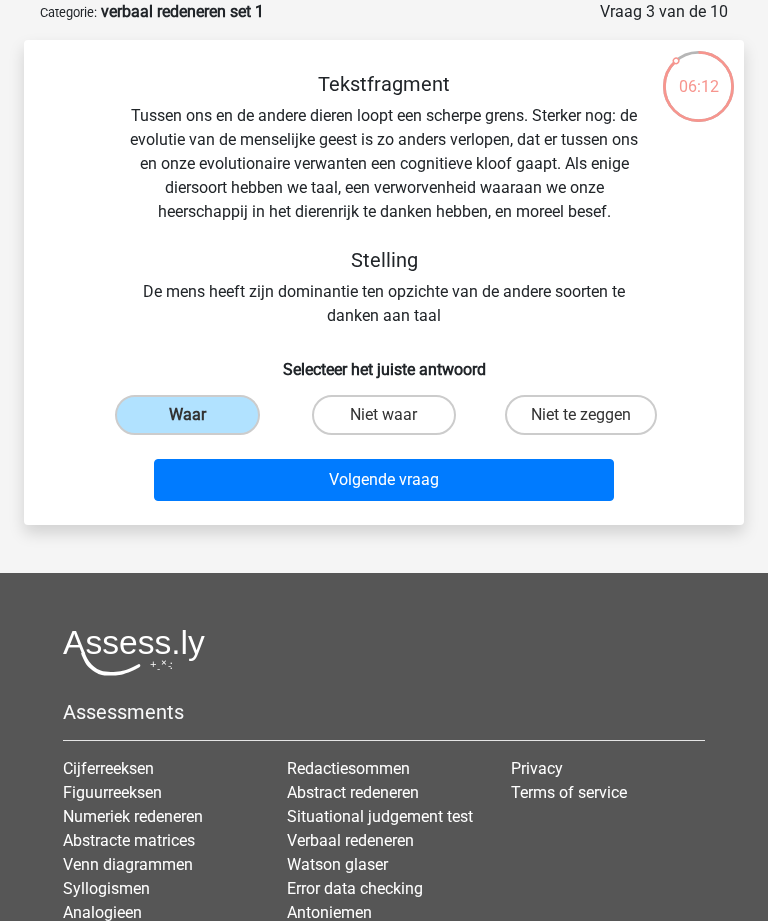 click on "Volgende vraag" at bounding box center (383, 480) 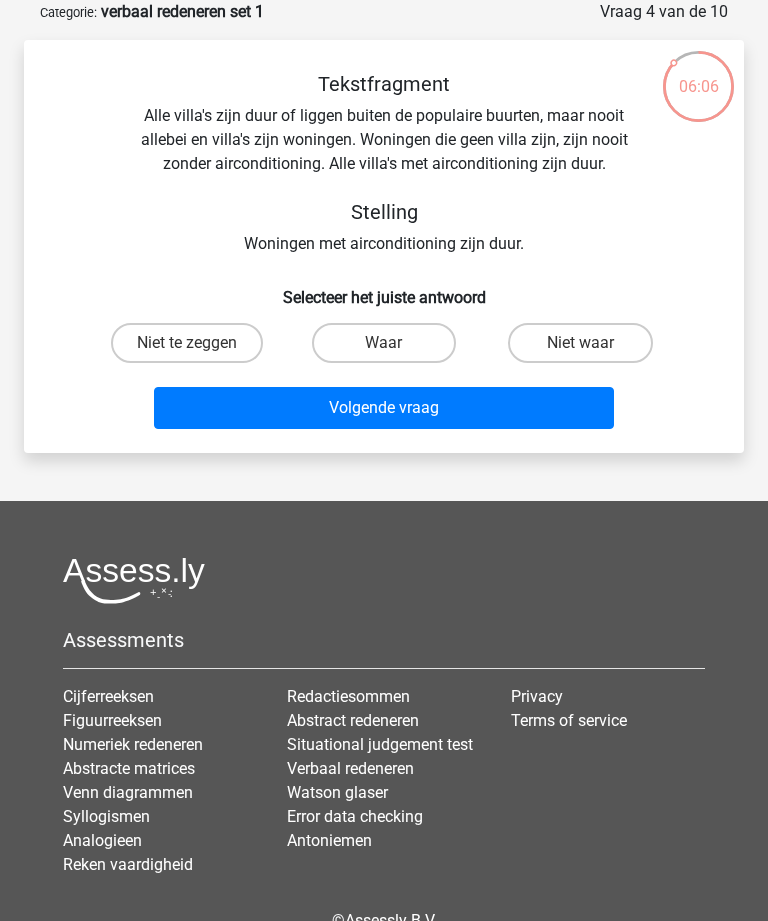 click on "Niet te zeggen" at bounding box center [187, 343] 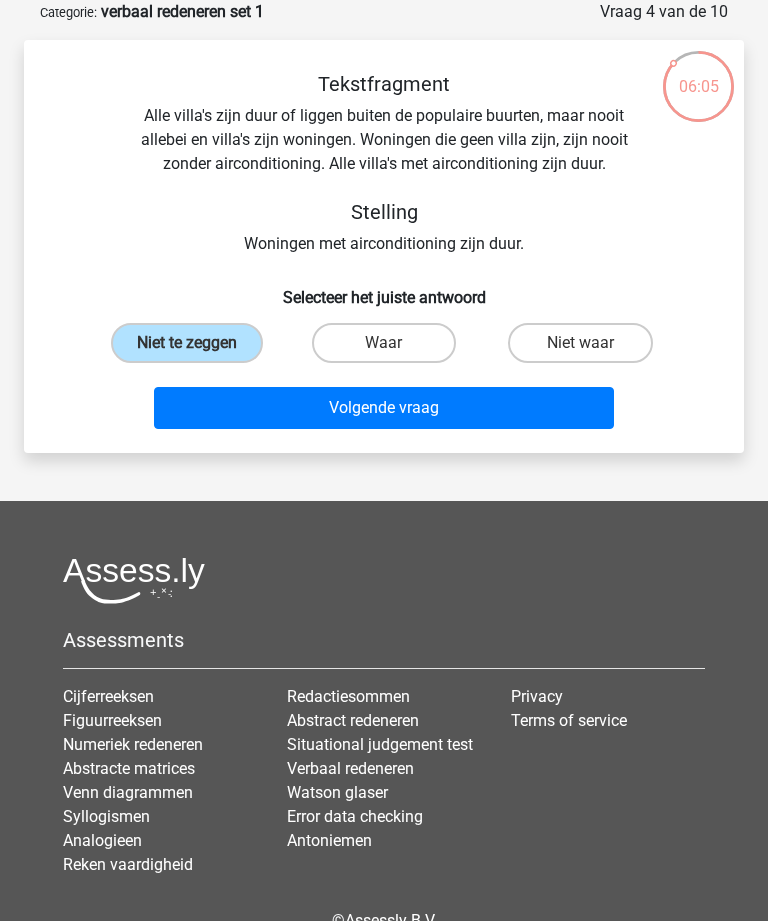click on "Tekstfragment Alle villa's zijn duur of liggen buiten de populaire buurten, maar nooit allebei en villa's zijn woningen. Woningen die geen villa zijn, zijn nooit zonder airconditioning. Alle villa's met airconditioning zijn duur. Stelling Woningen met airconditioning zijn duur.
Selecteer het juiste antwoord
Niet te zeggen
Waar" at bounding box center [384, 246] 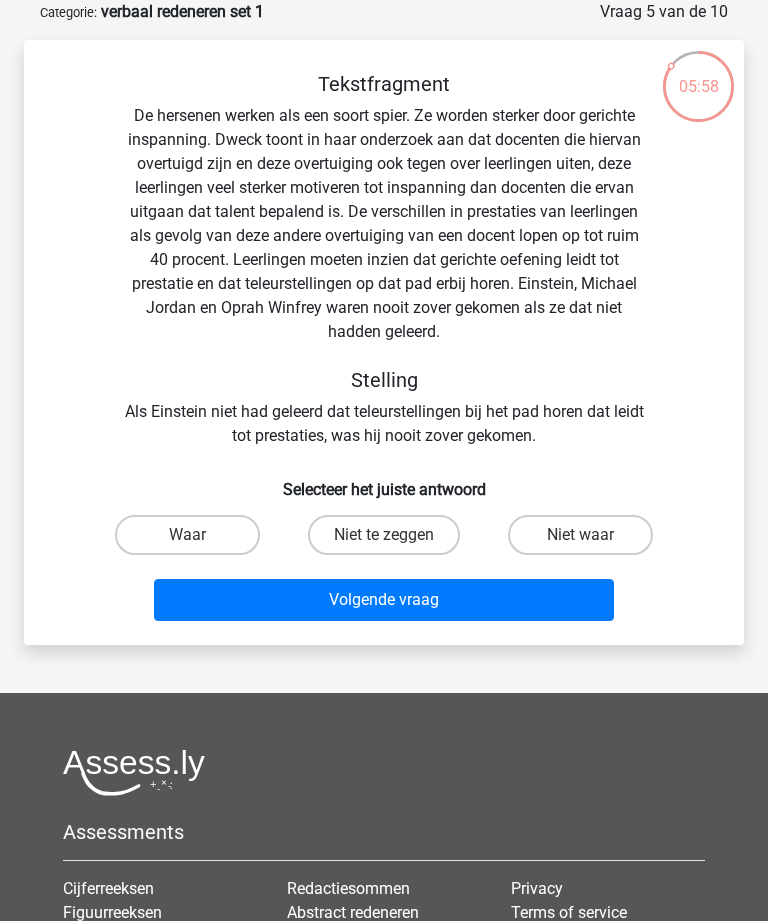 click on "Waar" at bounding box center [187, 535] 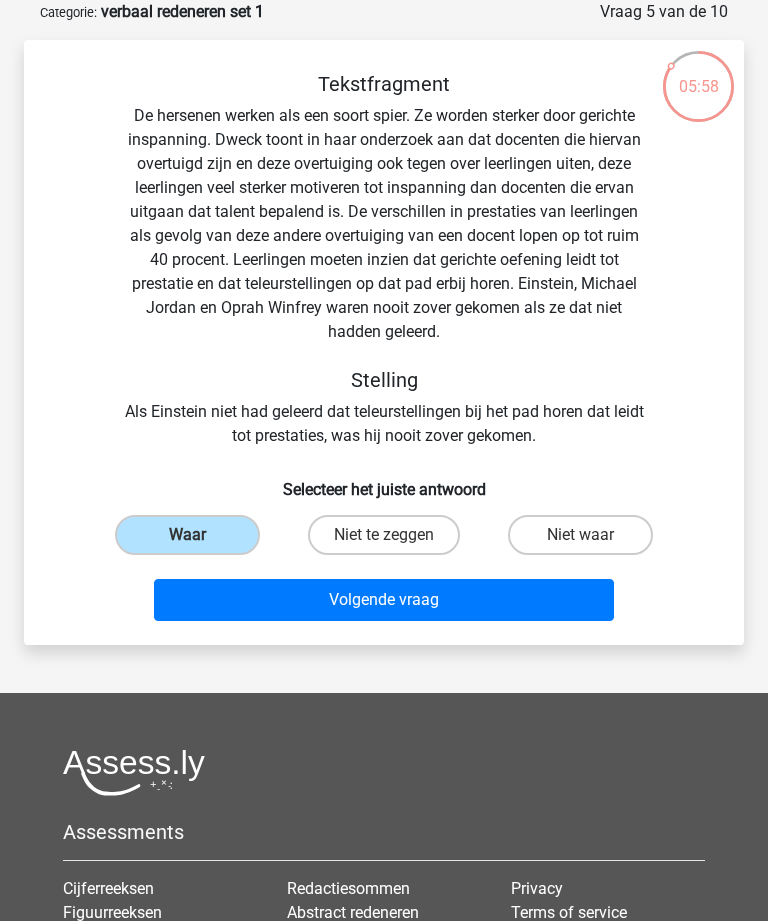 click on "Volgende vraag" at bounding box center (383, 600) 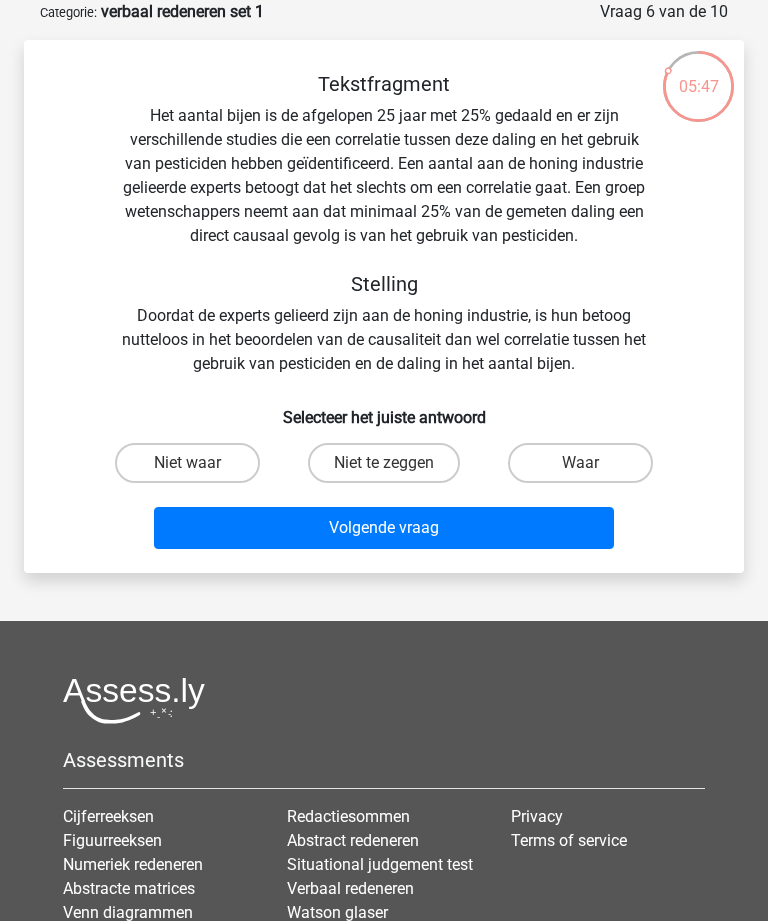 click on "Niet te zeggen" at bounding box center [384, 463] 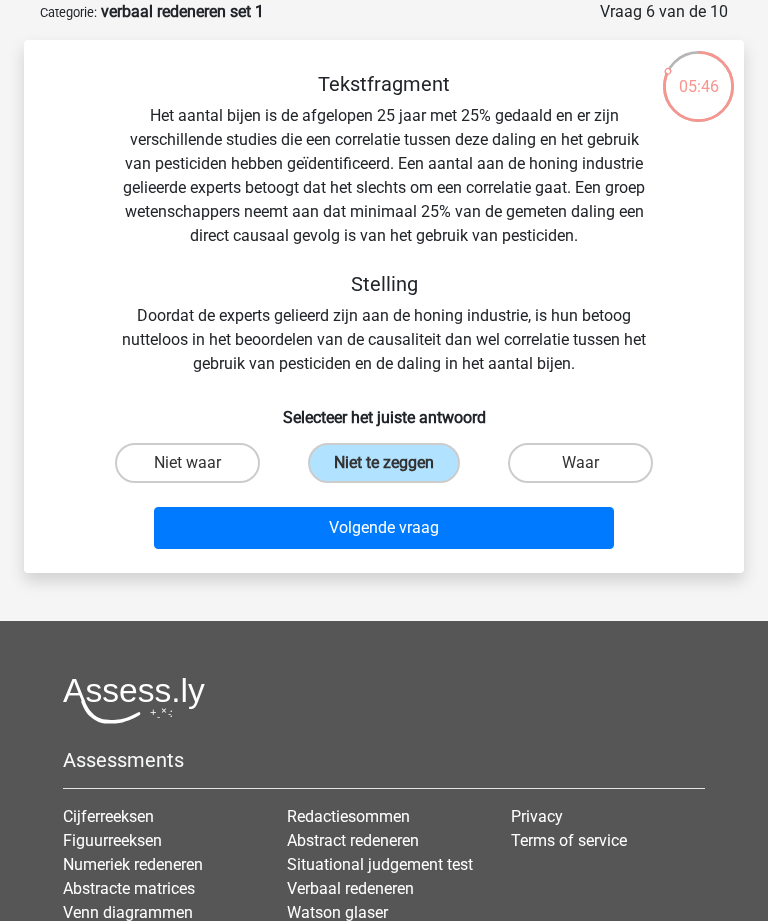 click on "Volgende vraag" at bounding box center [383, 528] 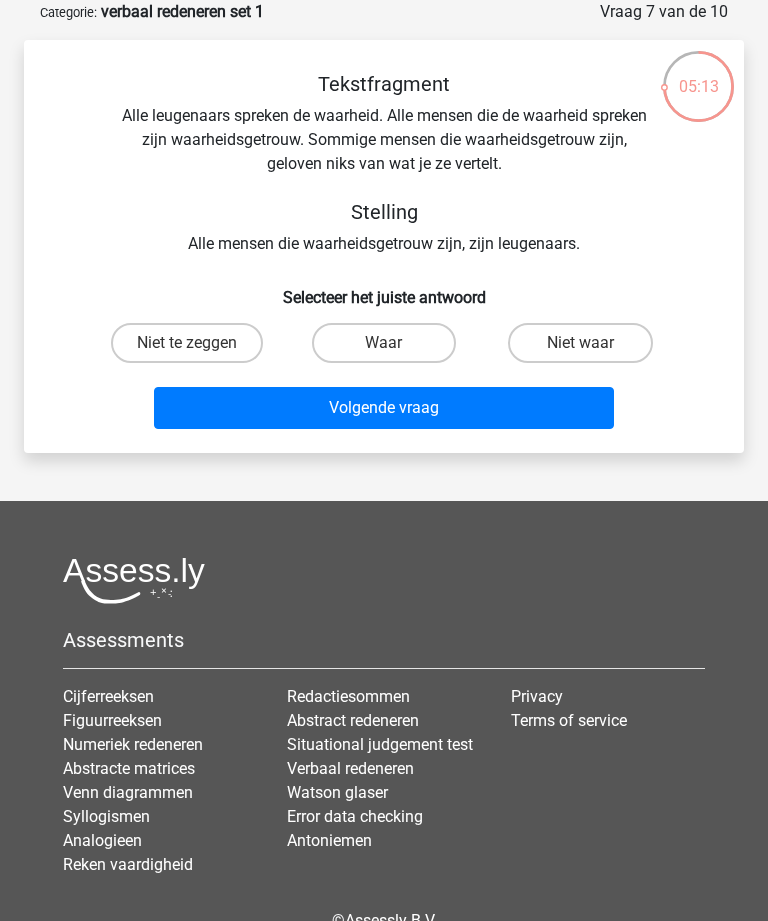 click on "Niet te zeggen" at bounding box center (187, 343) 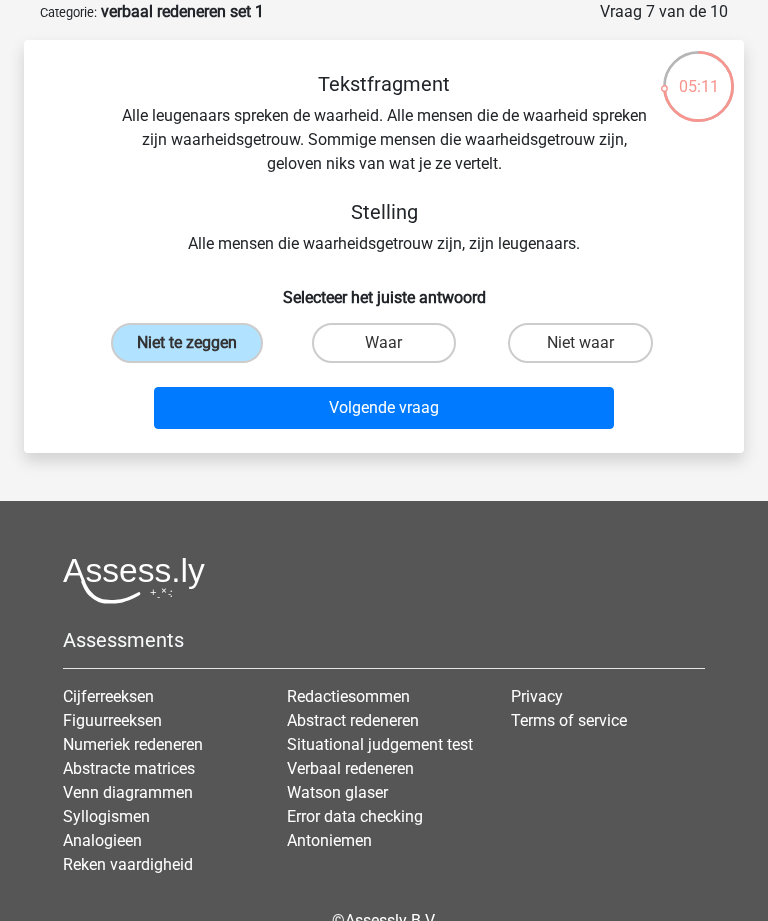 click on "Volgende vraag" at bounding box center (383, 408) 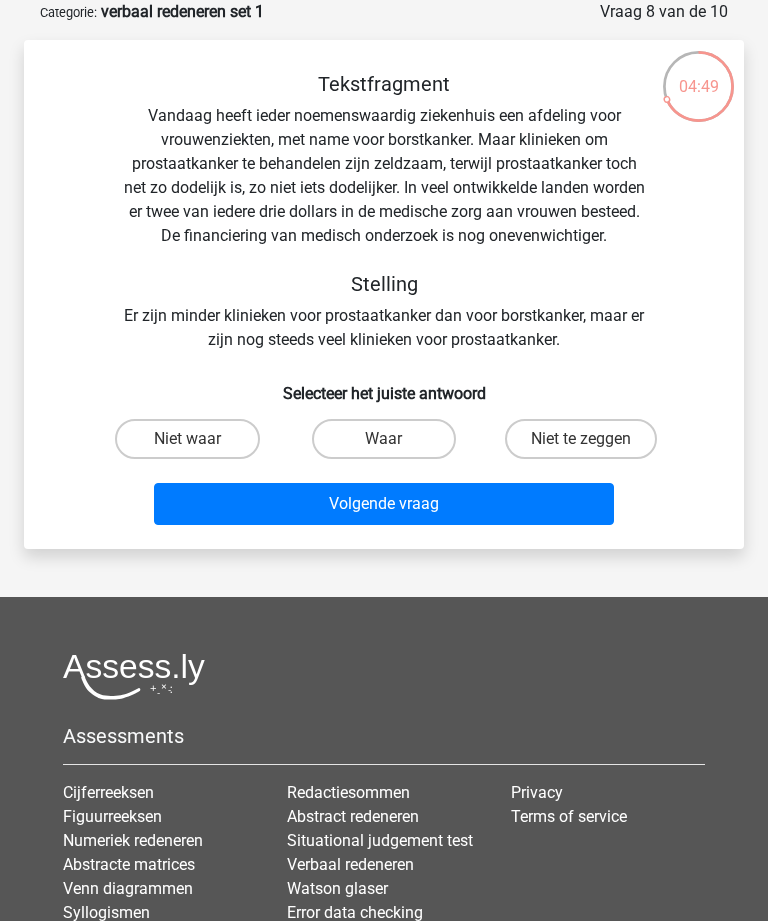 click on "Niet waar" at bounding box center (193, 445) 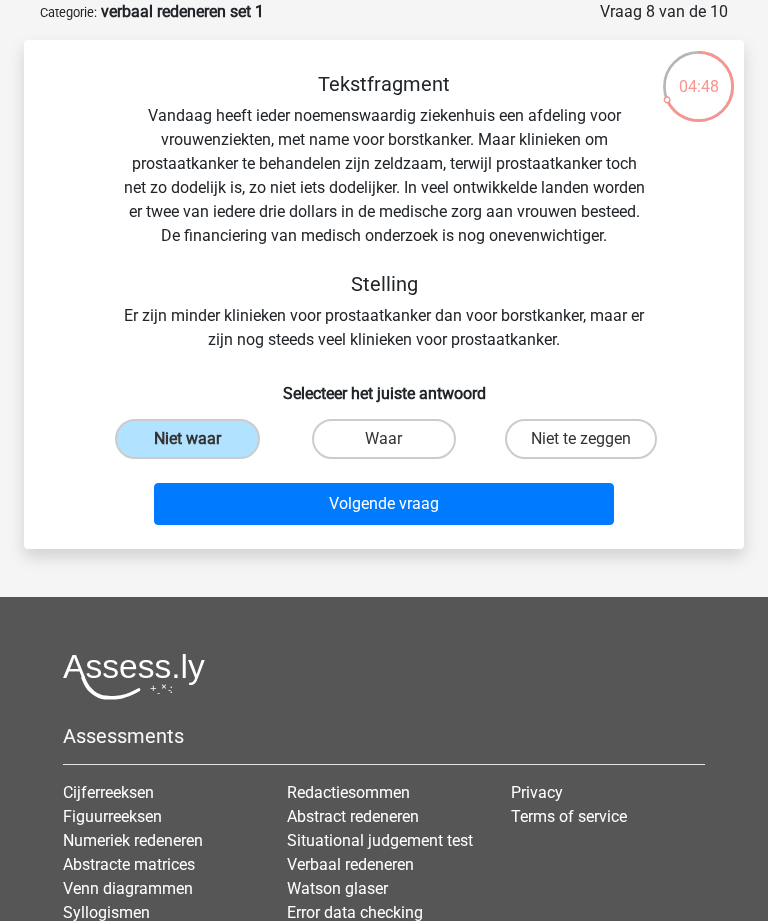 click on "Volgende vraag" at bounding box center [383, 504] 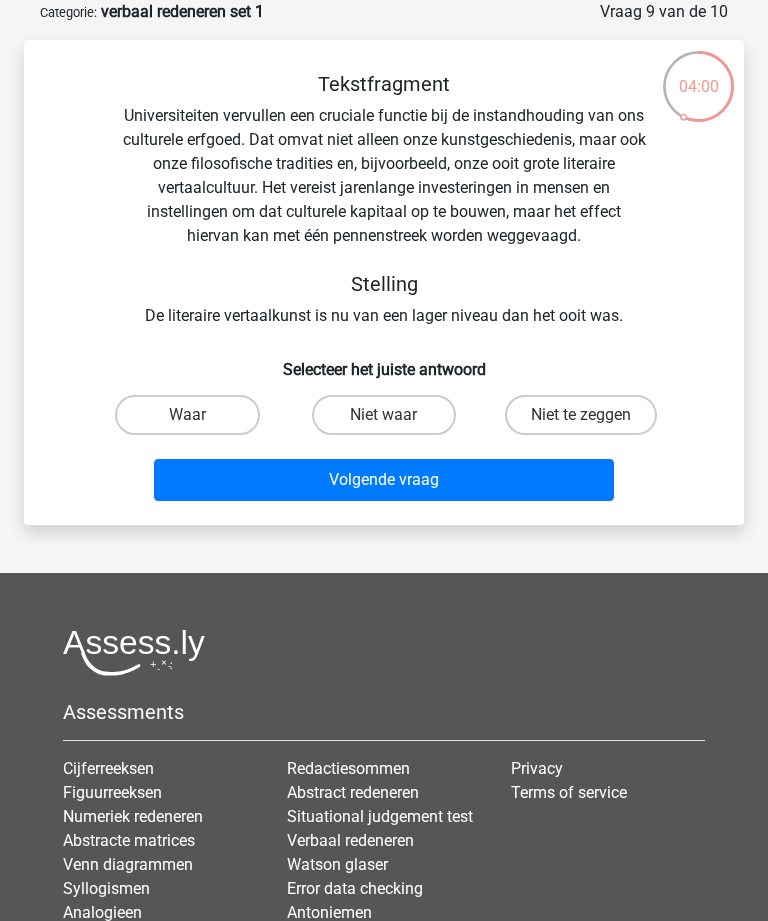 click on "Waar" at bounding box center (193, 421) 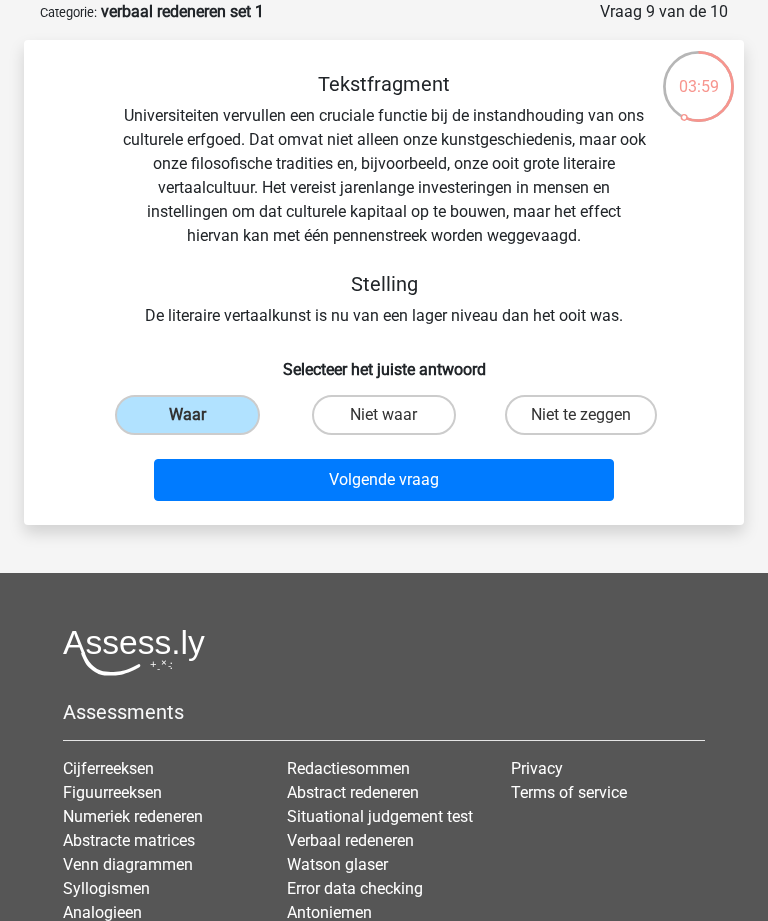 click on "Volgende vraag" at bounding box center (383, 480) 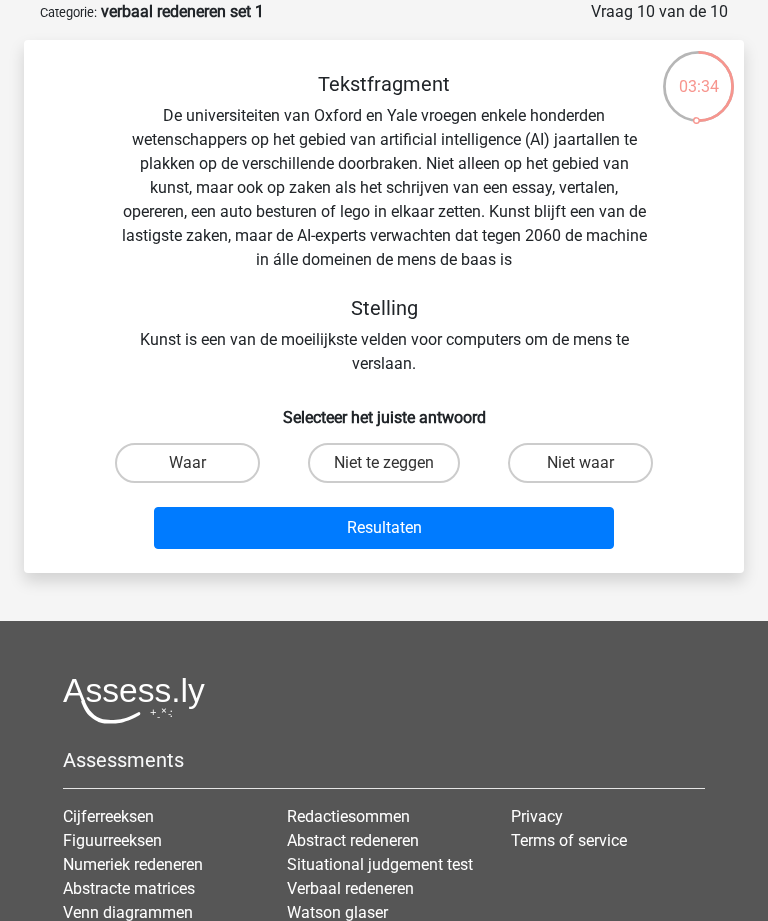 click on "Waar" at bounding box center (193, 469) 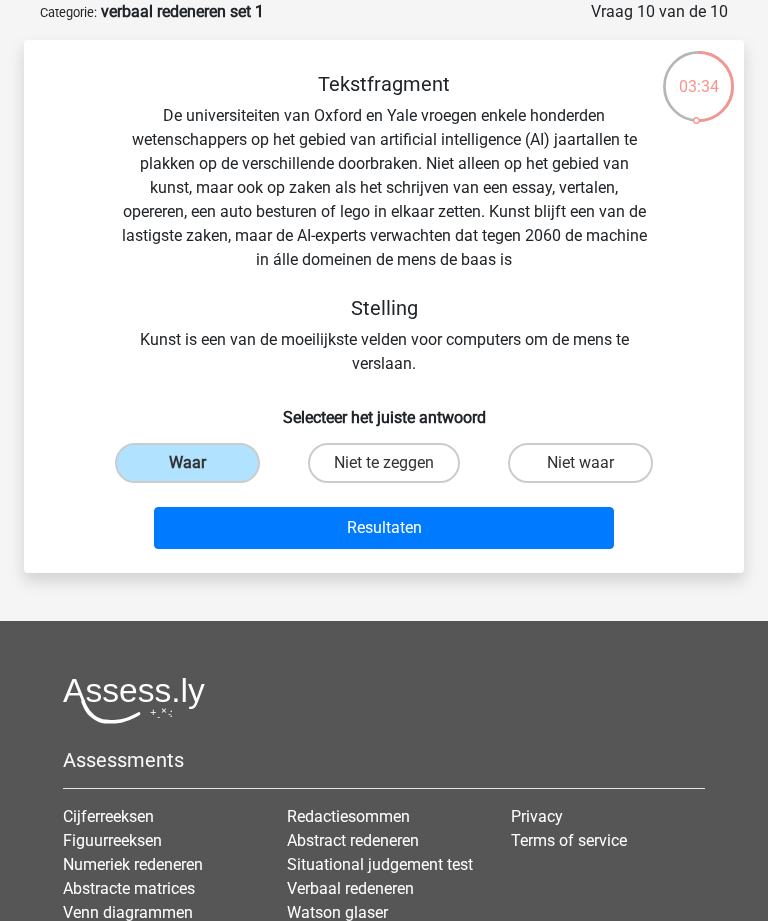 click on "Resultaten" at bounding box center (383, 528) 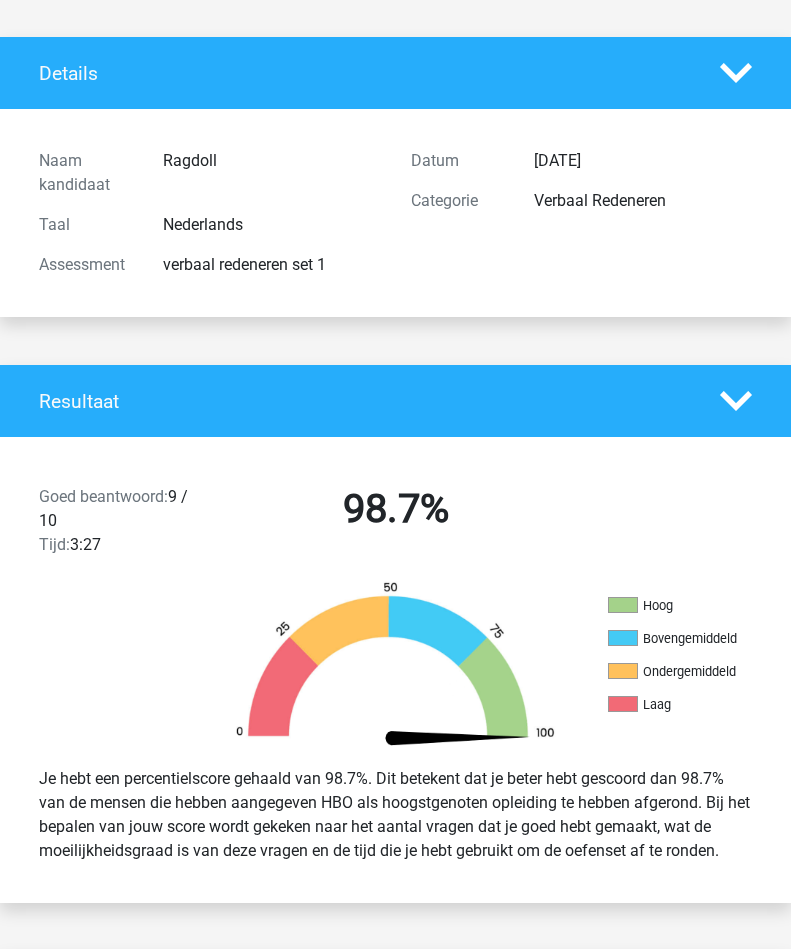 scroll, scrollTop: 0, scrollLeft: 0, axis: both 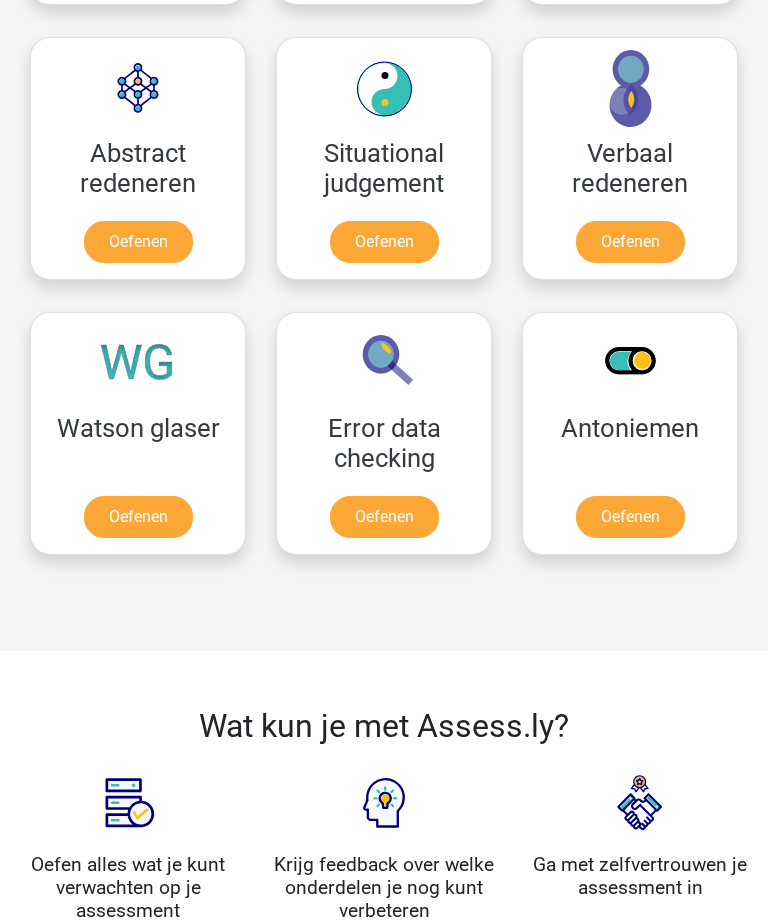 click on "Oefenen" at bounding box center [384, 243] 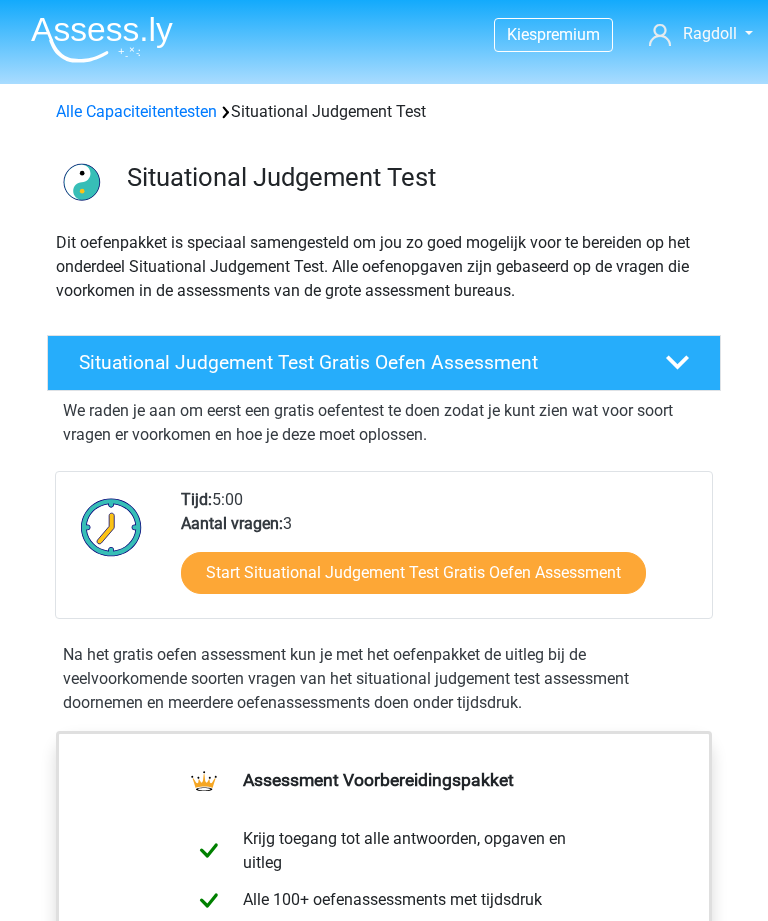 scroll, scrollTop: 0, scrollLeft: 0, axis: both 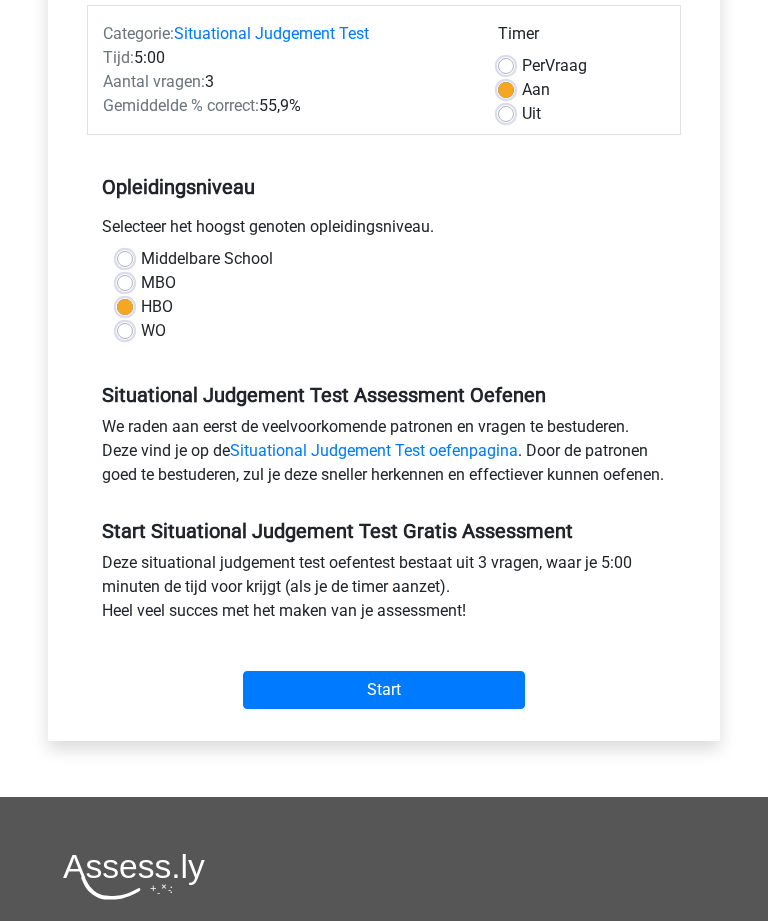 click on "Start" at bounding box center [384, 691] 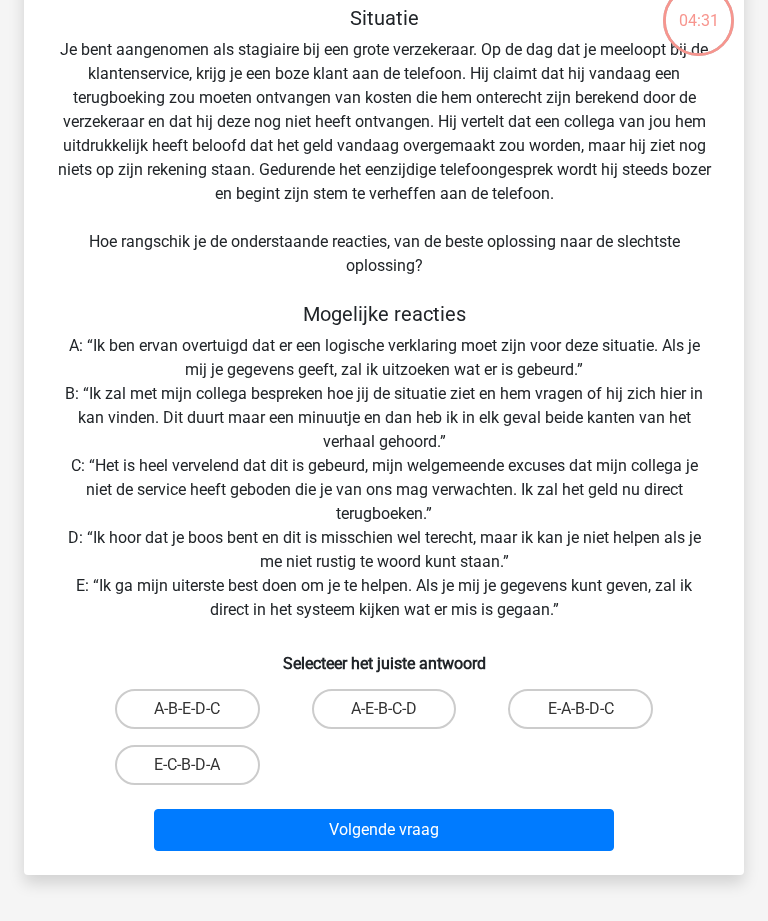 scroll, scrollTop: 166, scrollLeft: 0, axis: vertical 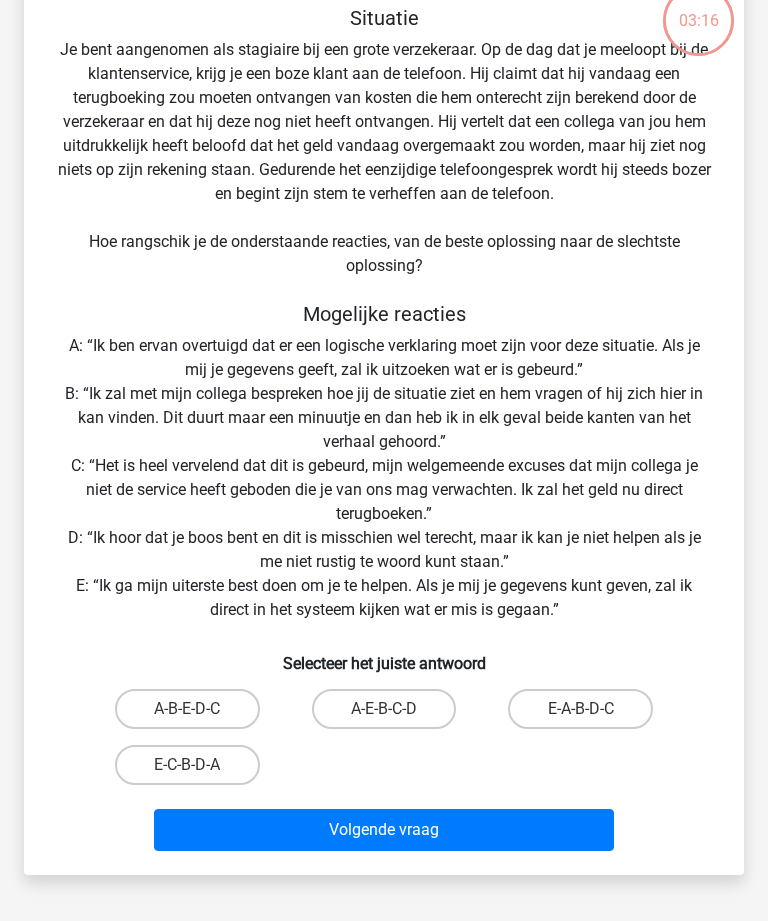 click on "E-A-B-D-C" at bounding box center (580, 709) 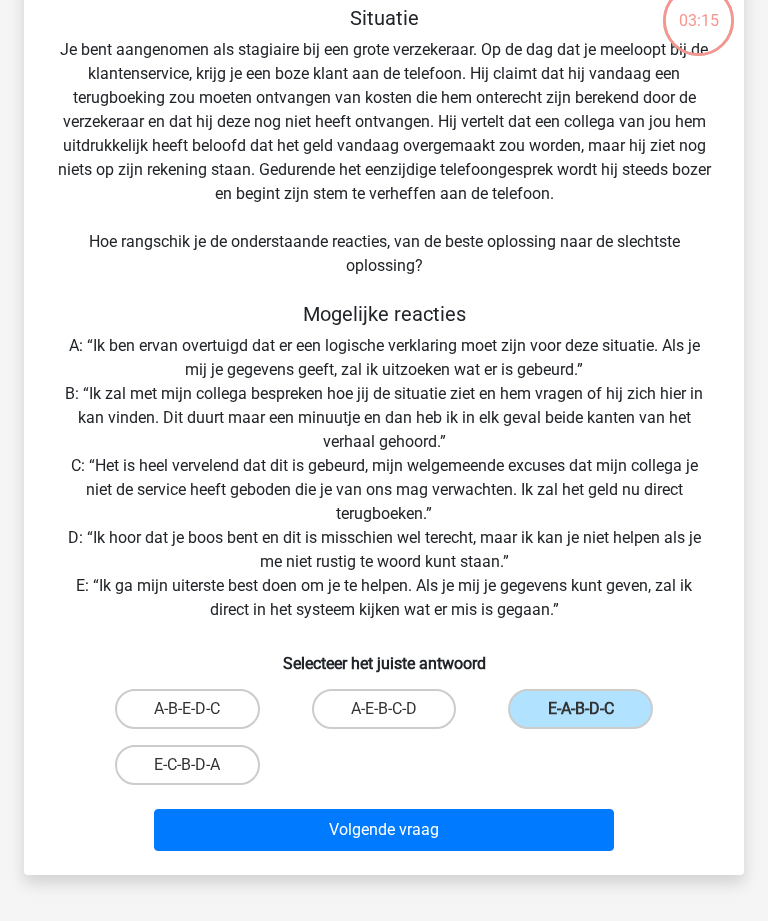 click on "Volgende vraag" at bounding box center [383, 830] 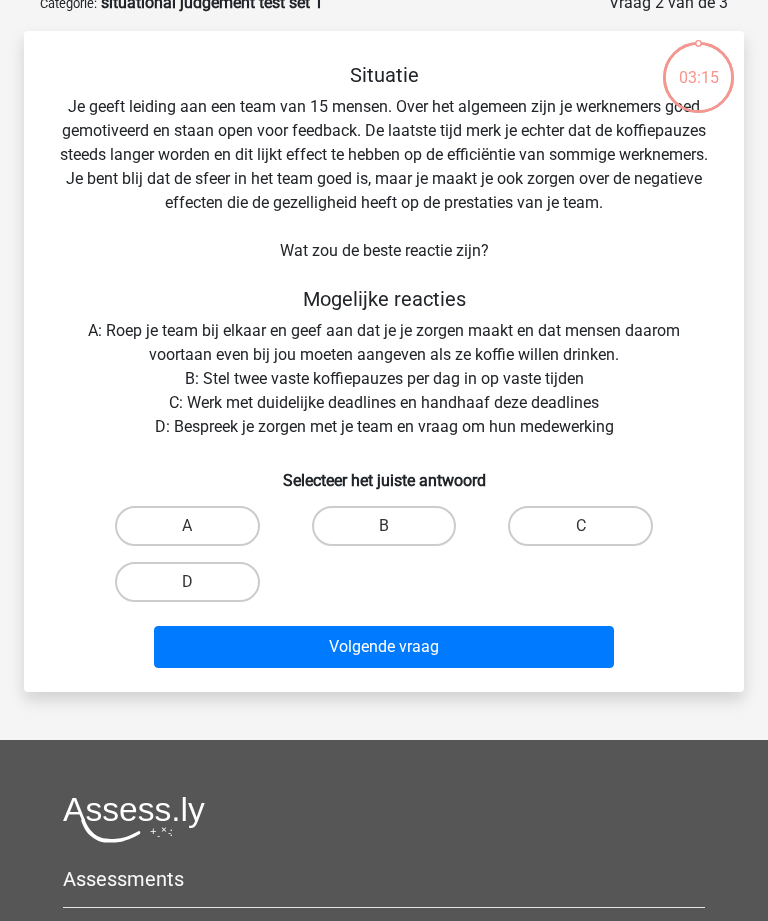 scroll, scrollTop: 100, scrollLeft: 0, axis: vertical 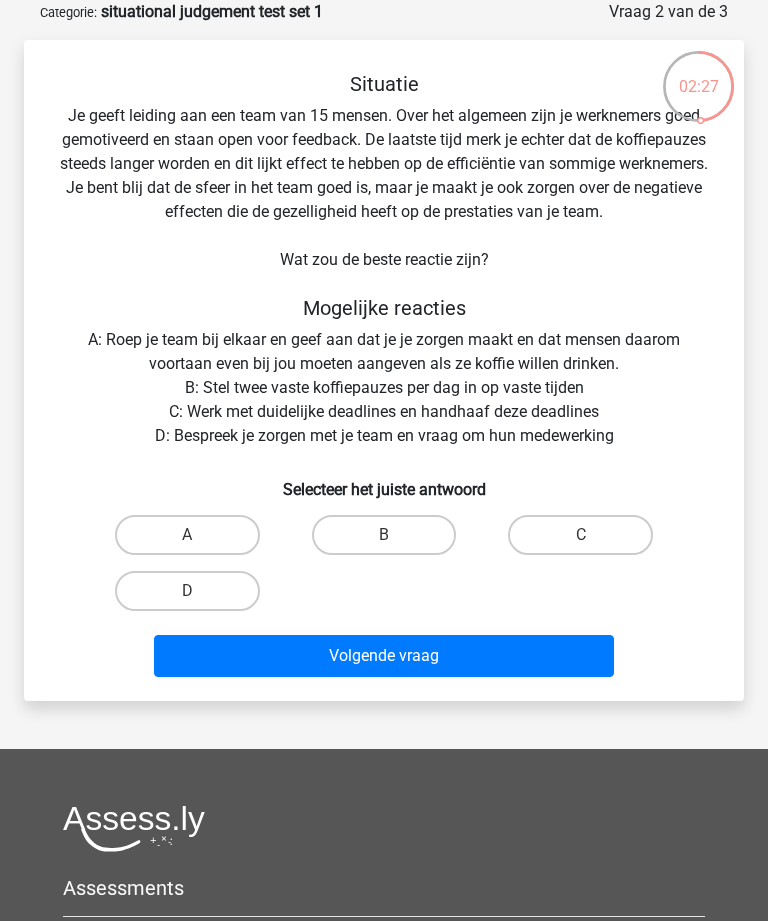 click on "D" at bounding box center (187, 591) 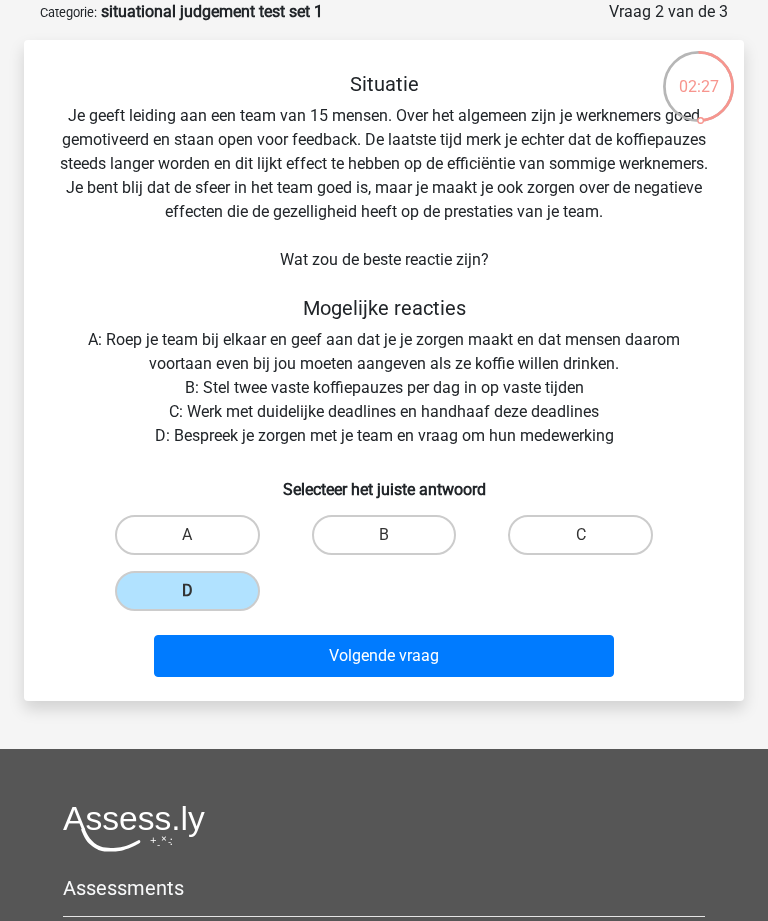 click on "Volgende vraag" at bounding box center (383, 656) 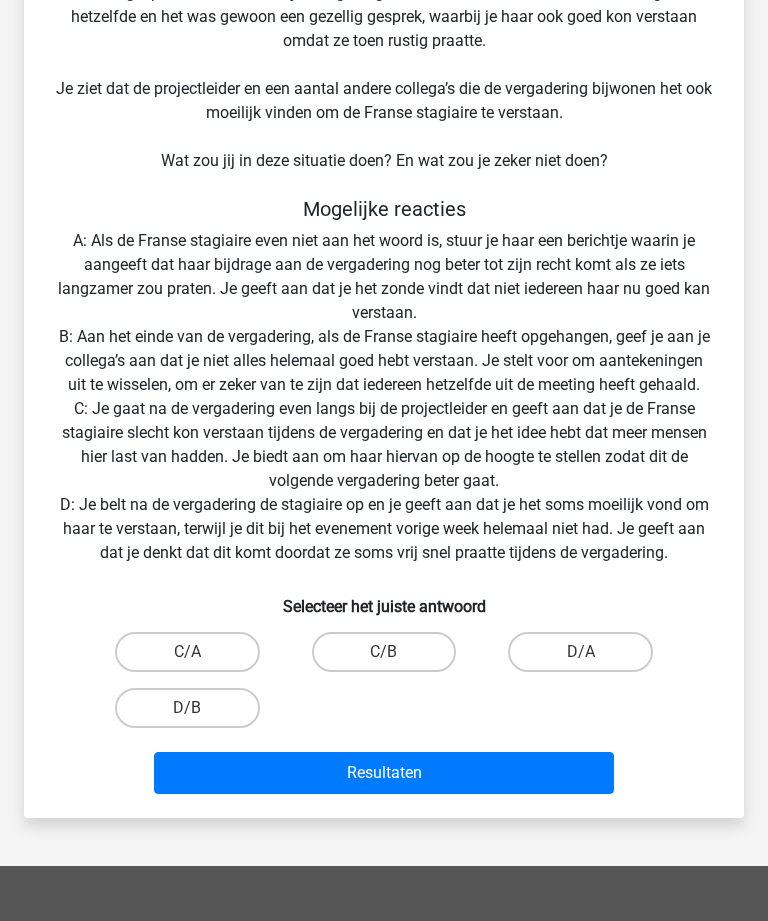 scroll, scrollTop: 326, scrollLeft: 0, axis: vertical 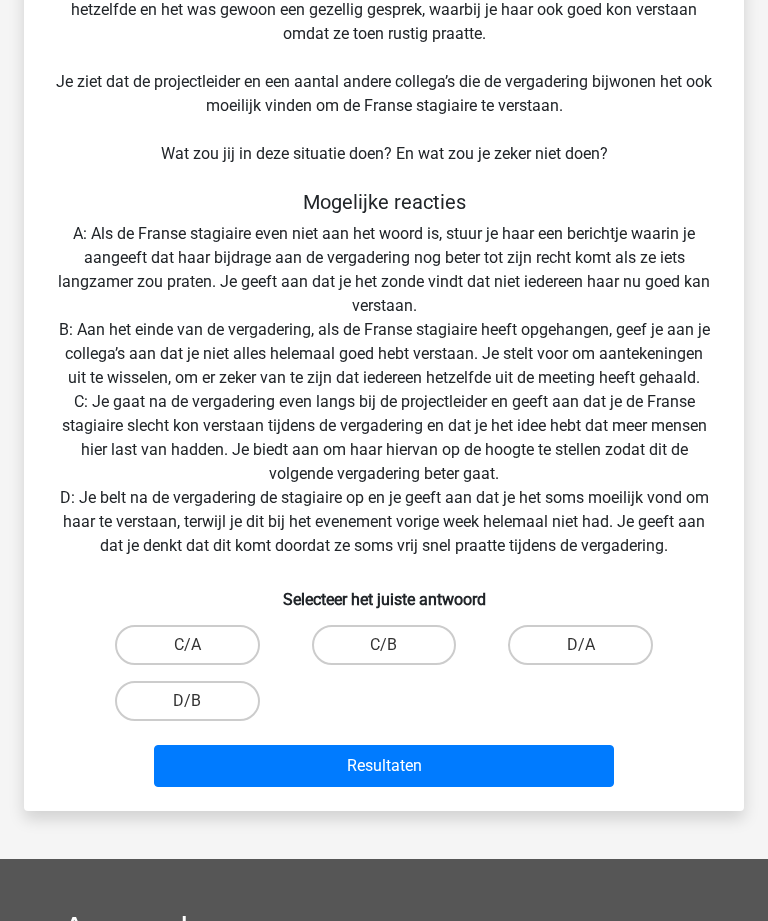 click on "D/A" at bounding box center (580, 645) 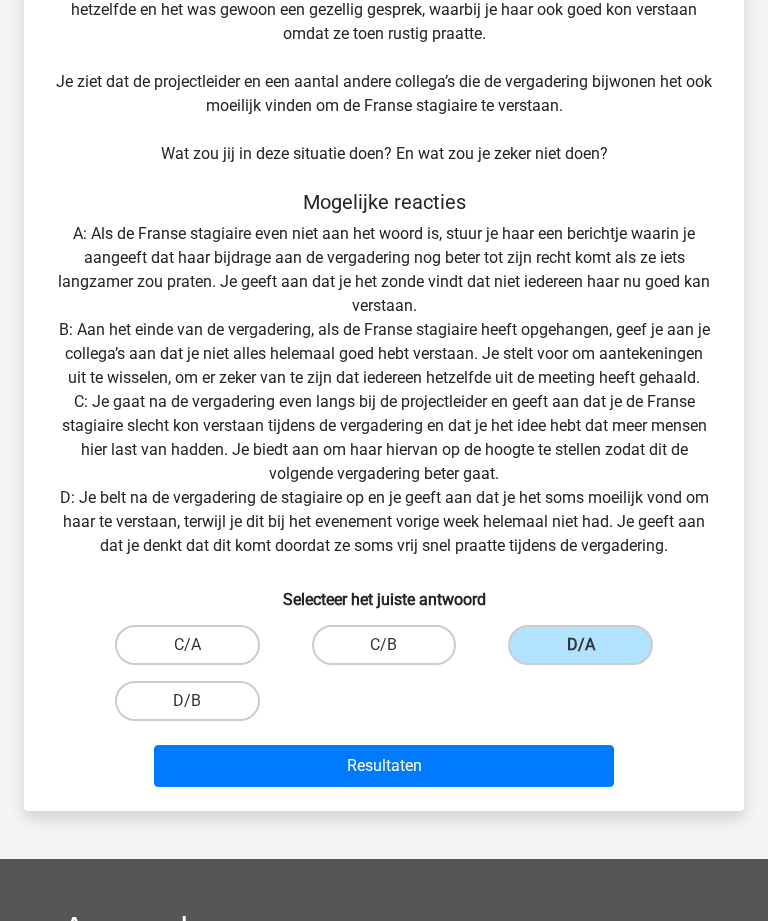 click on "Resultaten" at bounding box center [383, 766] 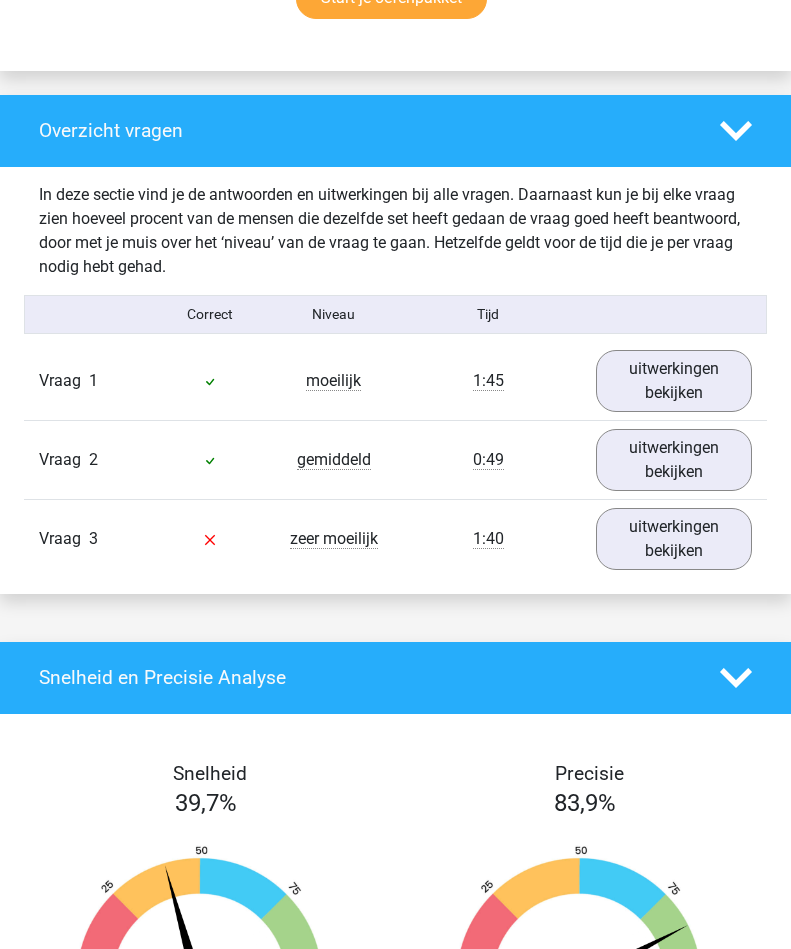 scroll, scrollTop: 1450, scrollLeft: 0, axis: vertical 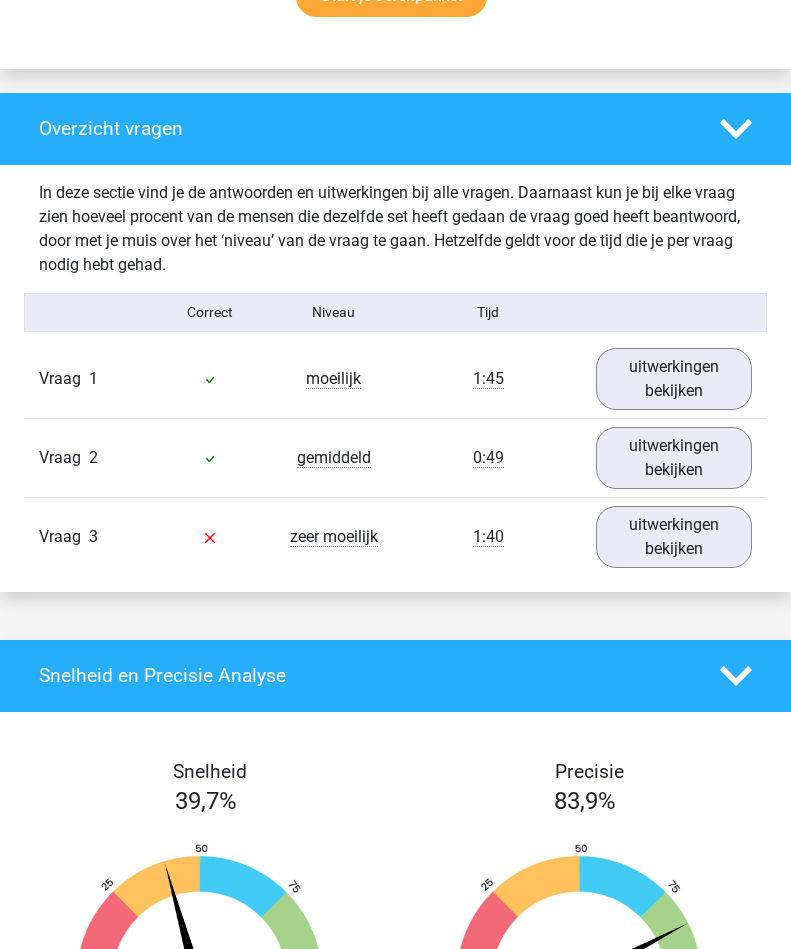 click on "uitwerkingen bekijken" at bounding box center [674, 537] 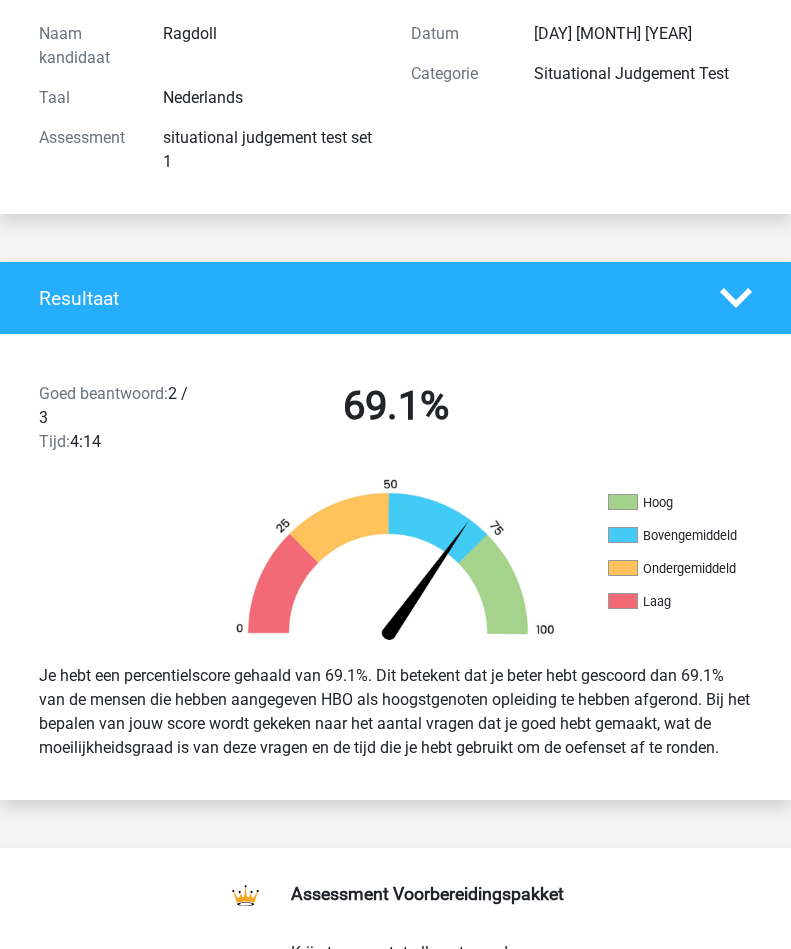 scroll, scrollTop: 221, scrollLeft: 0, axis: vertical 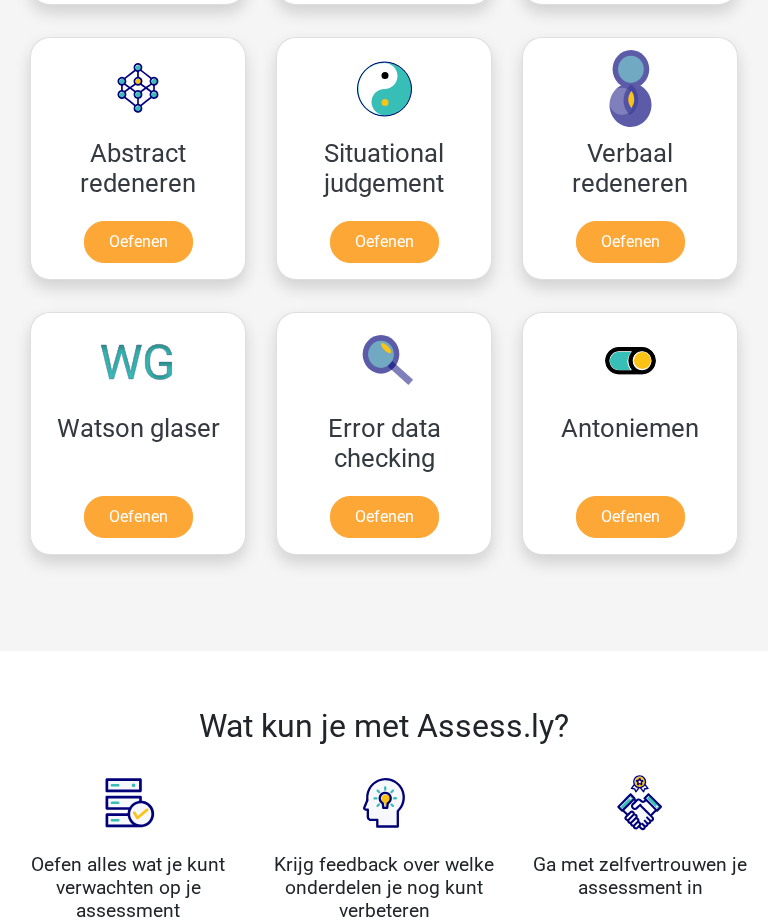 click on "Oefenen" at bounding box center [138, 242] 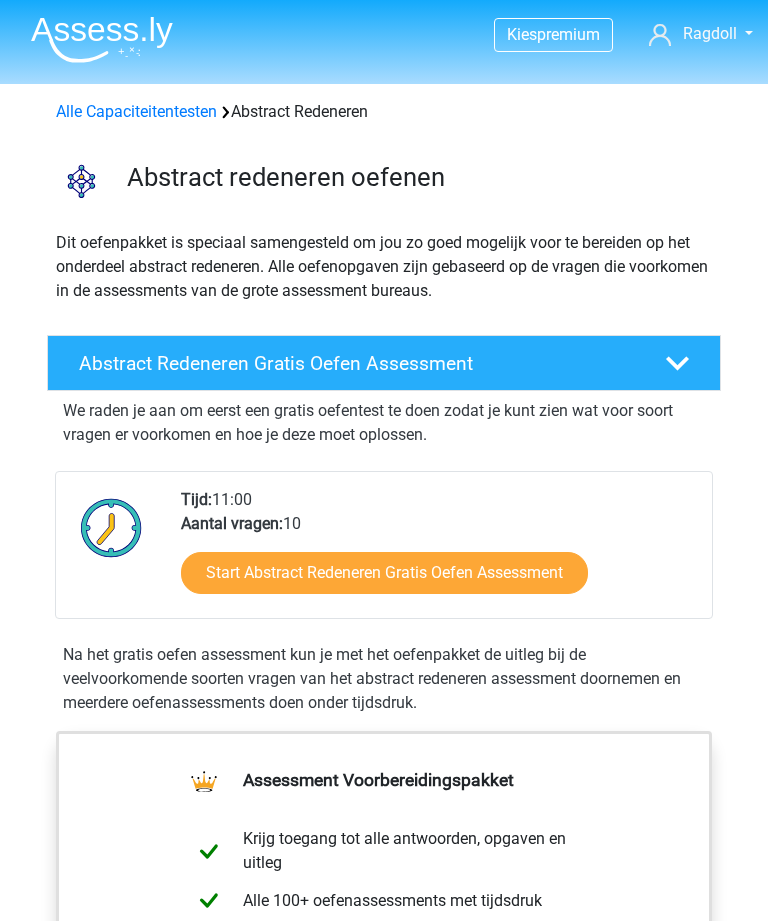 scroll, scrollTop: 0, scrollLeft: 0, axis: both 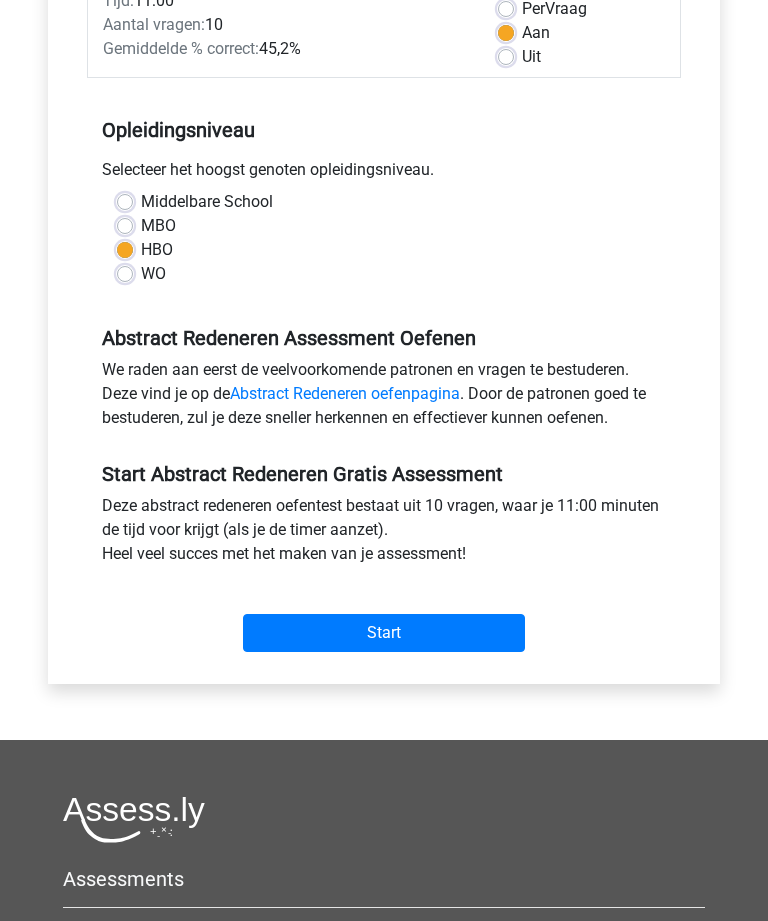 click on "Start" at bounding box center [384, 634] 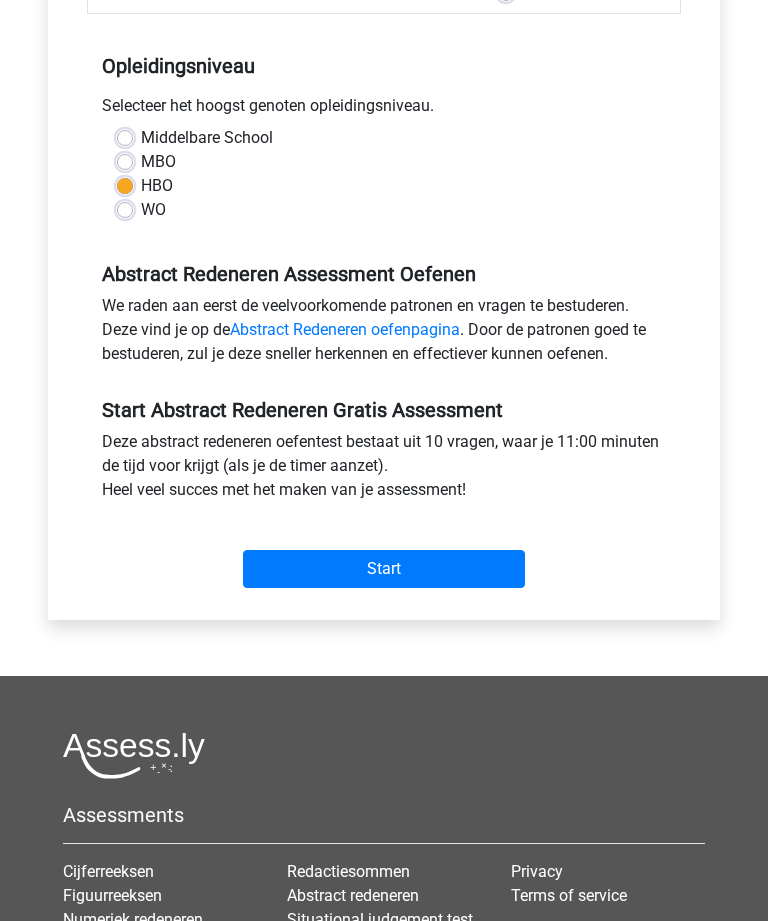 scroll, scrollTop: 376, scrollLeft: 0, axis: vertical 